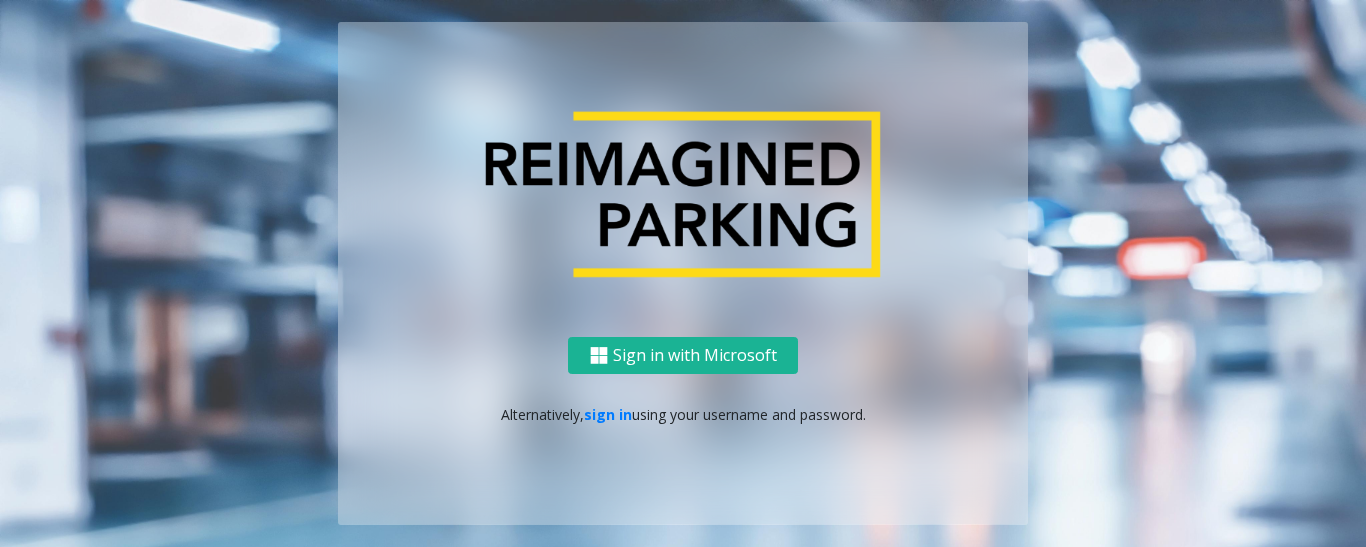 scroll, scrollTop: 0, scrollLeft: 0, axis: both 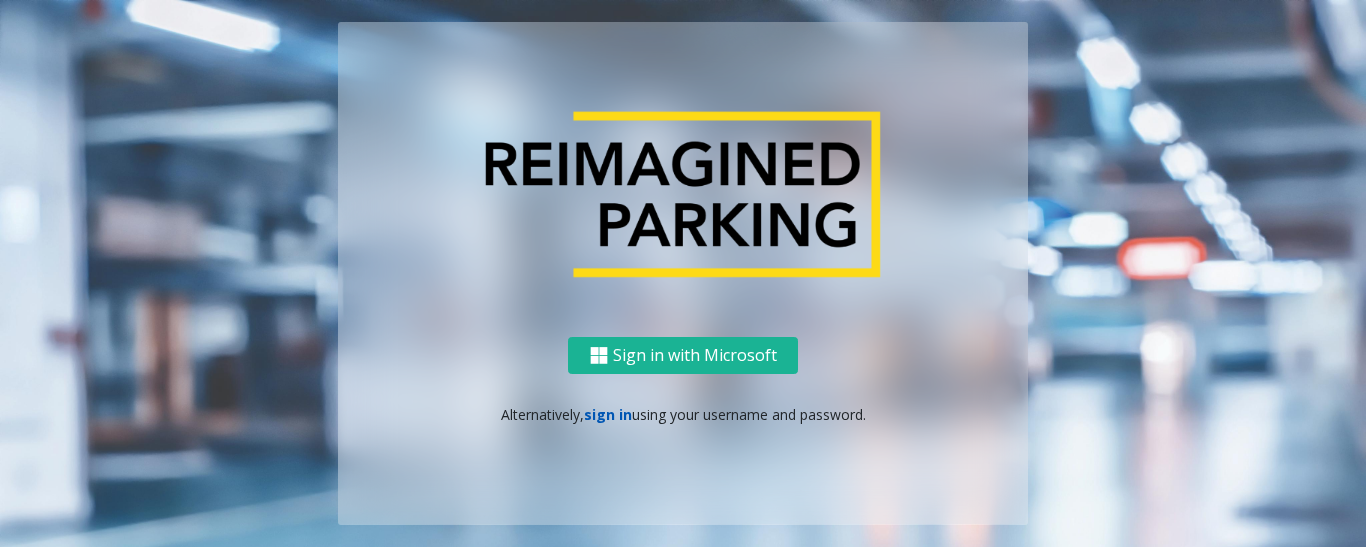 click on "sign in" 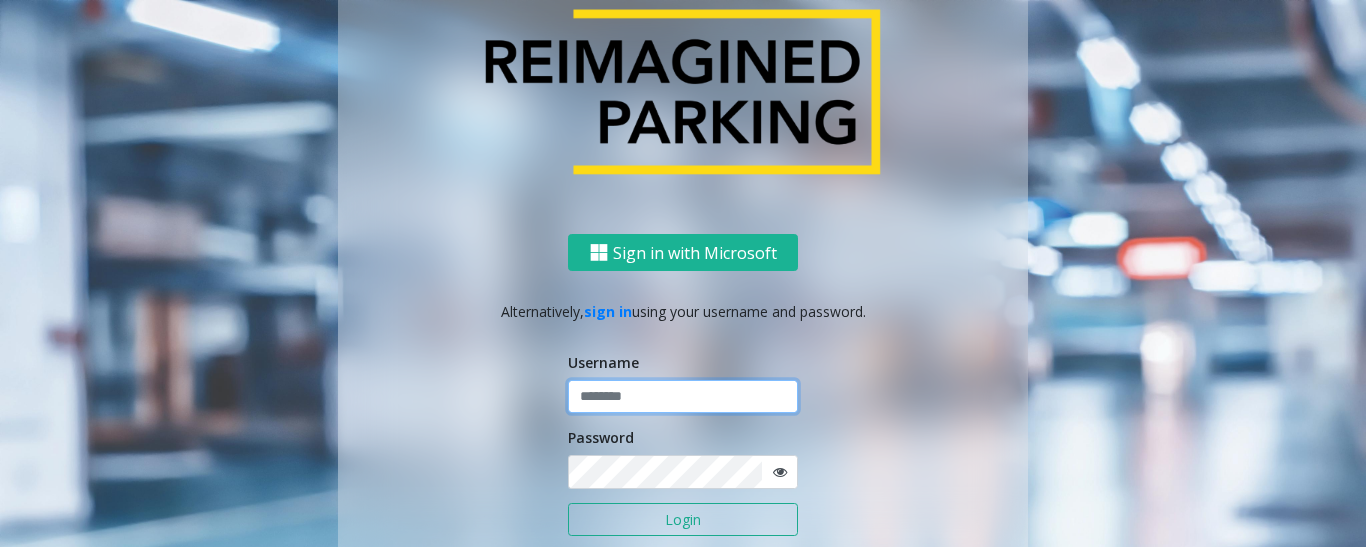 click 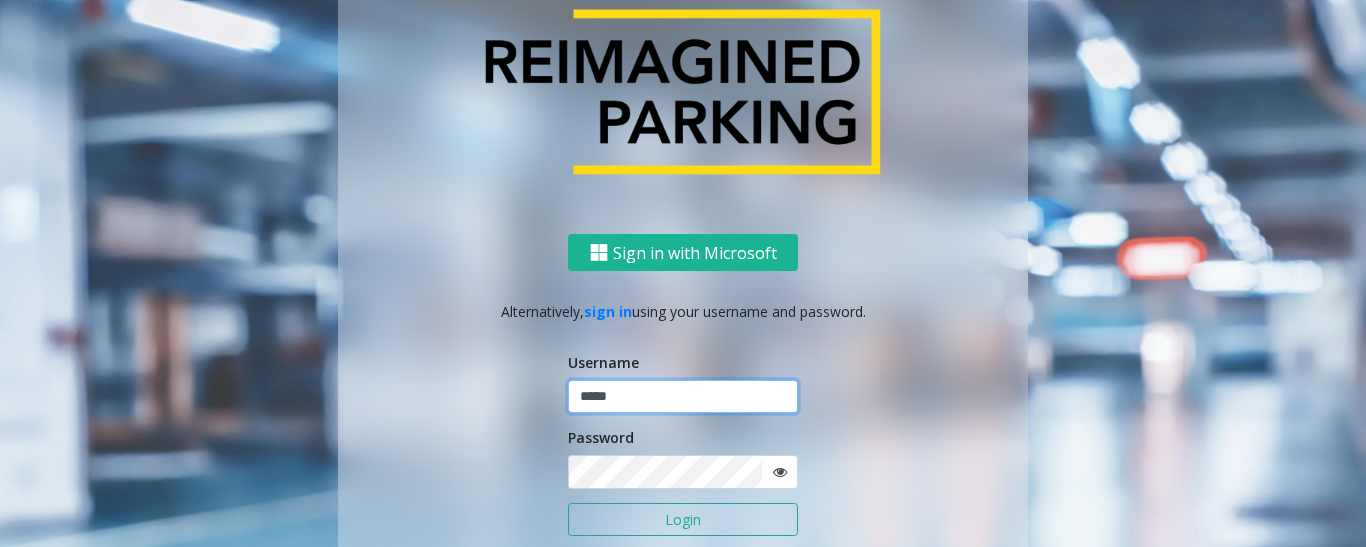 click on "*****" 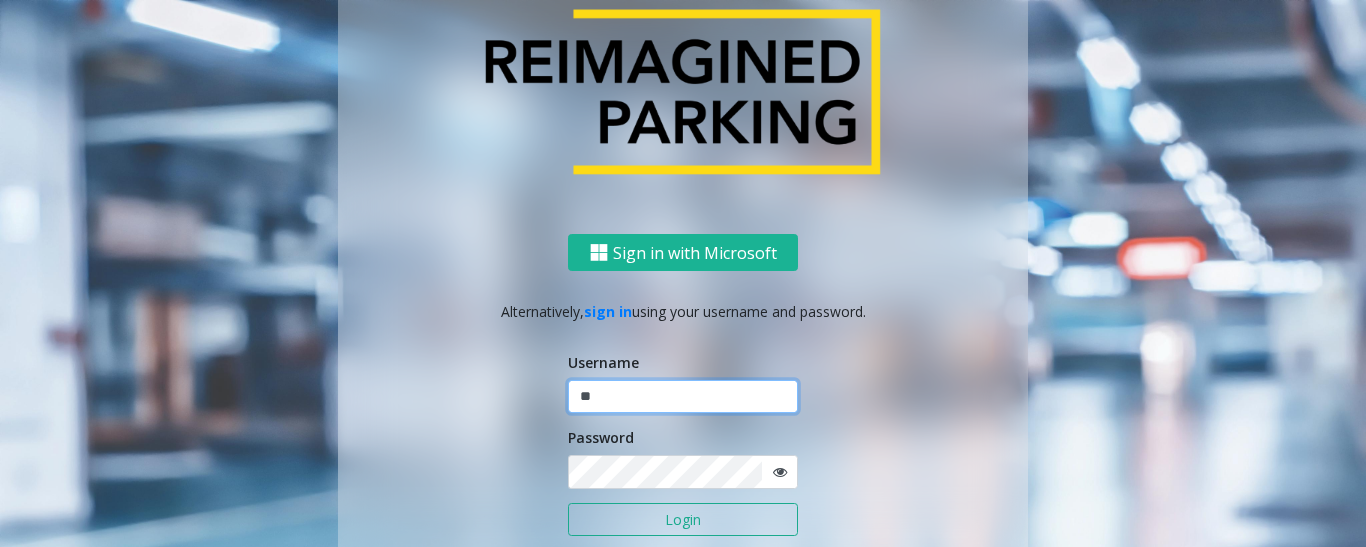 type on "*" 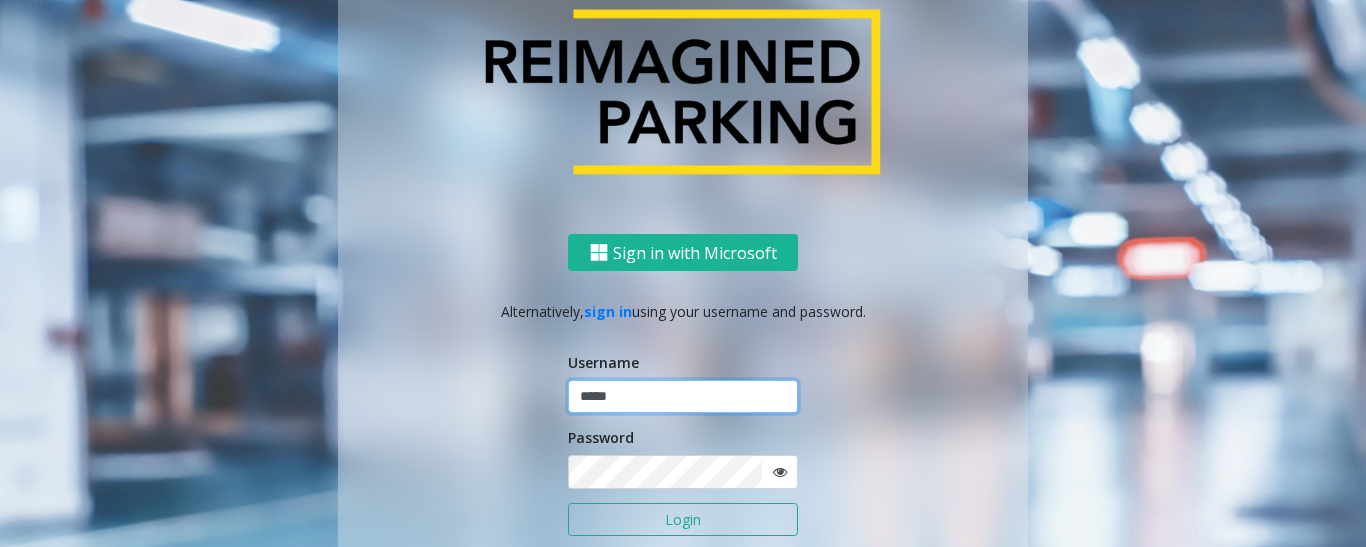 type on "*****" 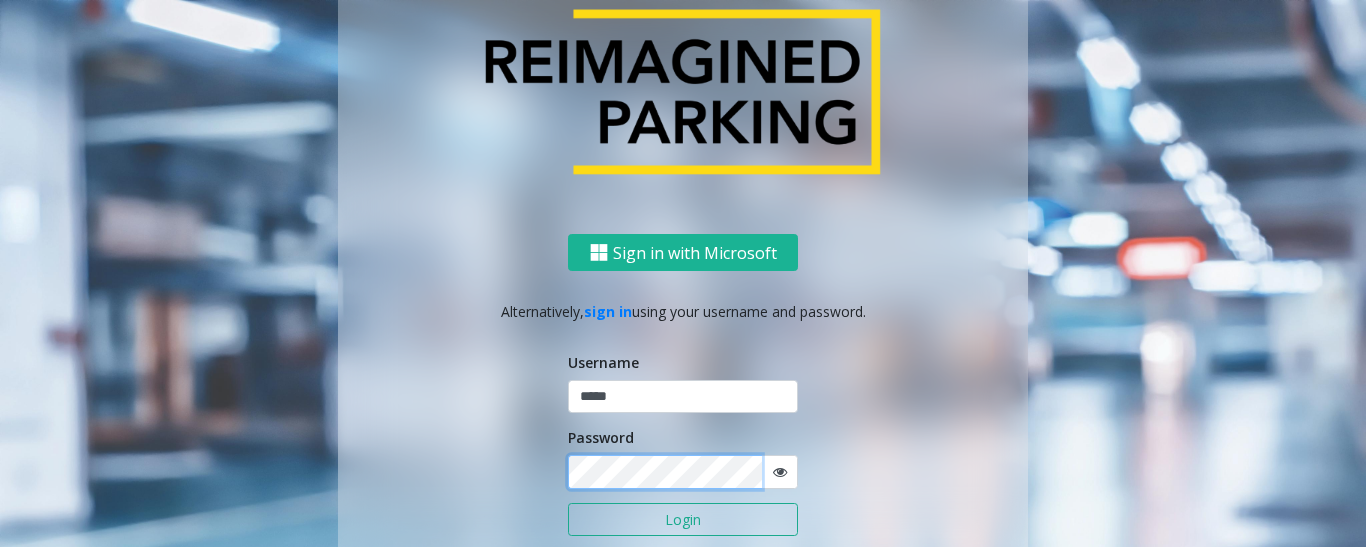 click on "Login" 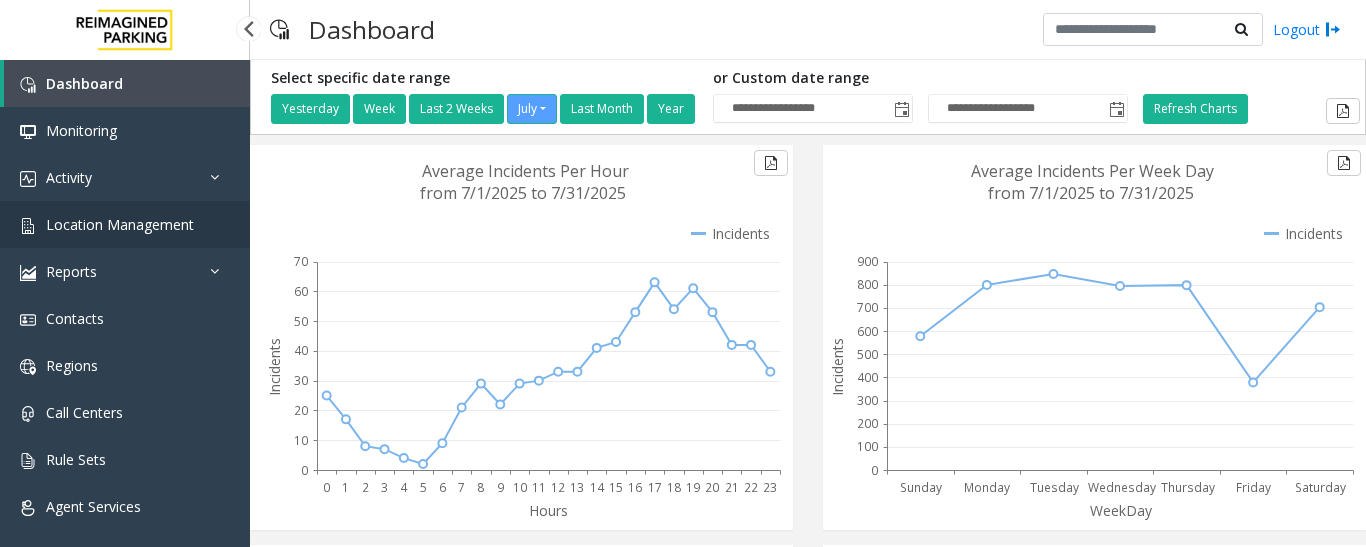 click on "Location Management" at bounding box center [120, 224] 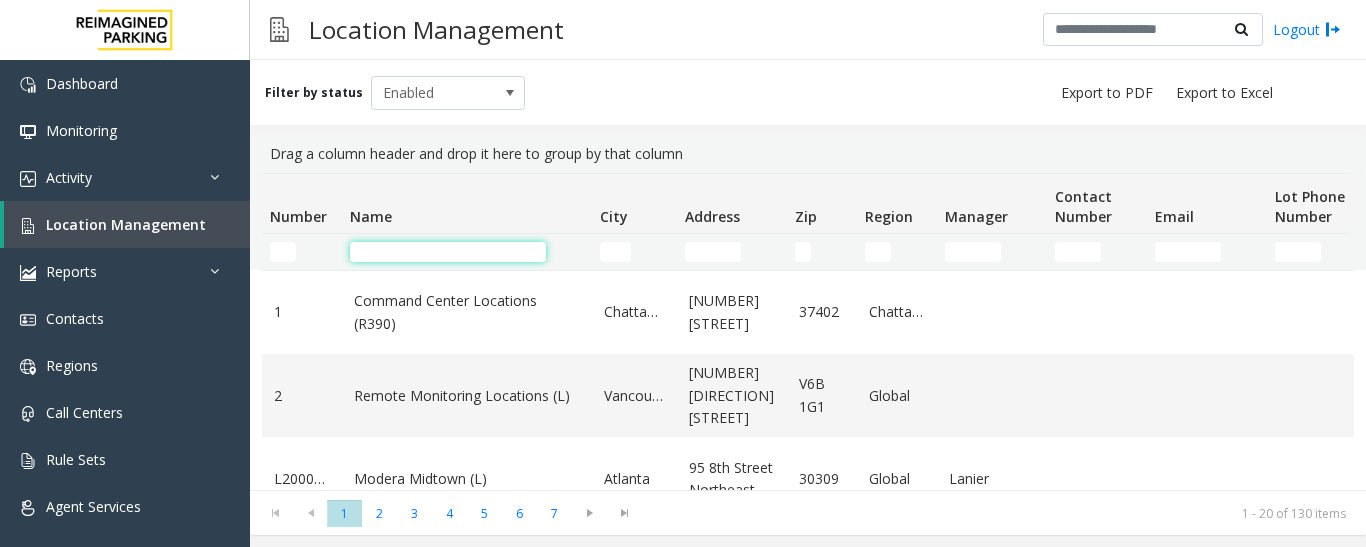 click 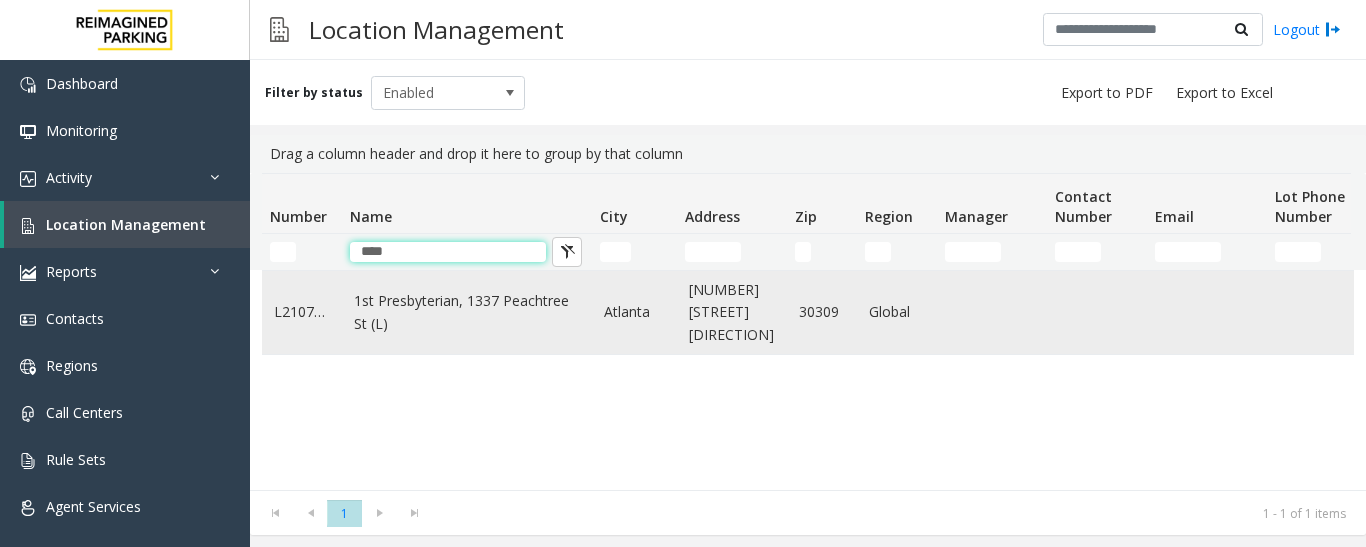 type on "****" 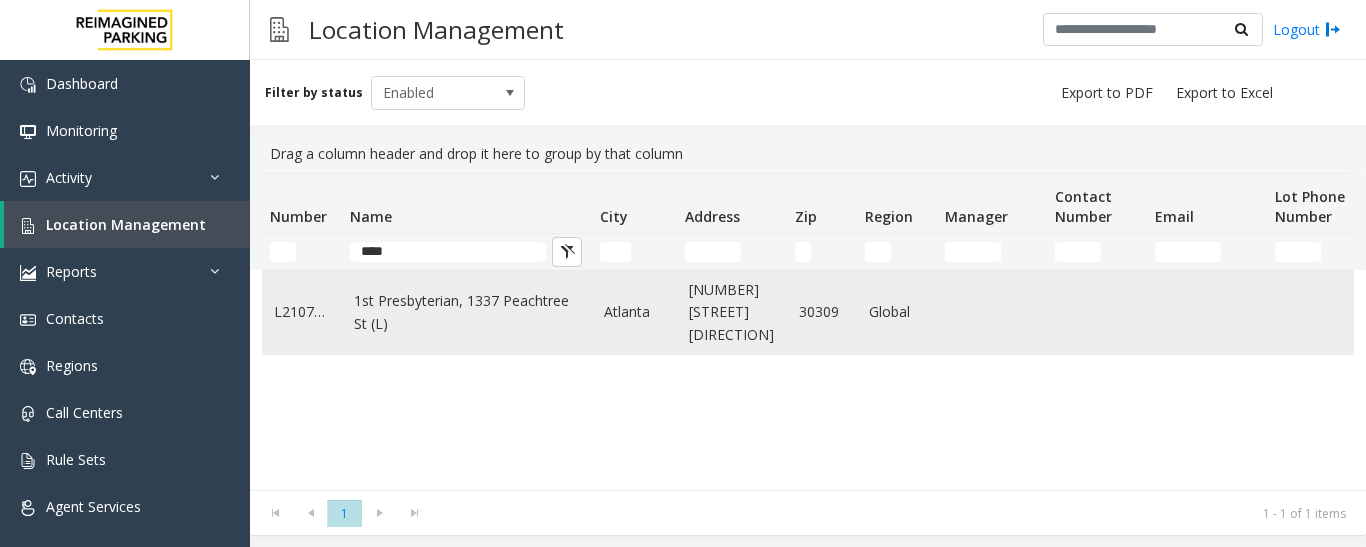 click on "1st Presbyterian, 1337 Peachtree St (L)" 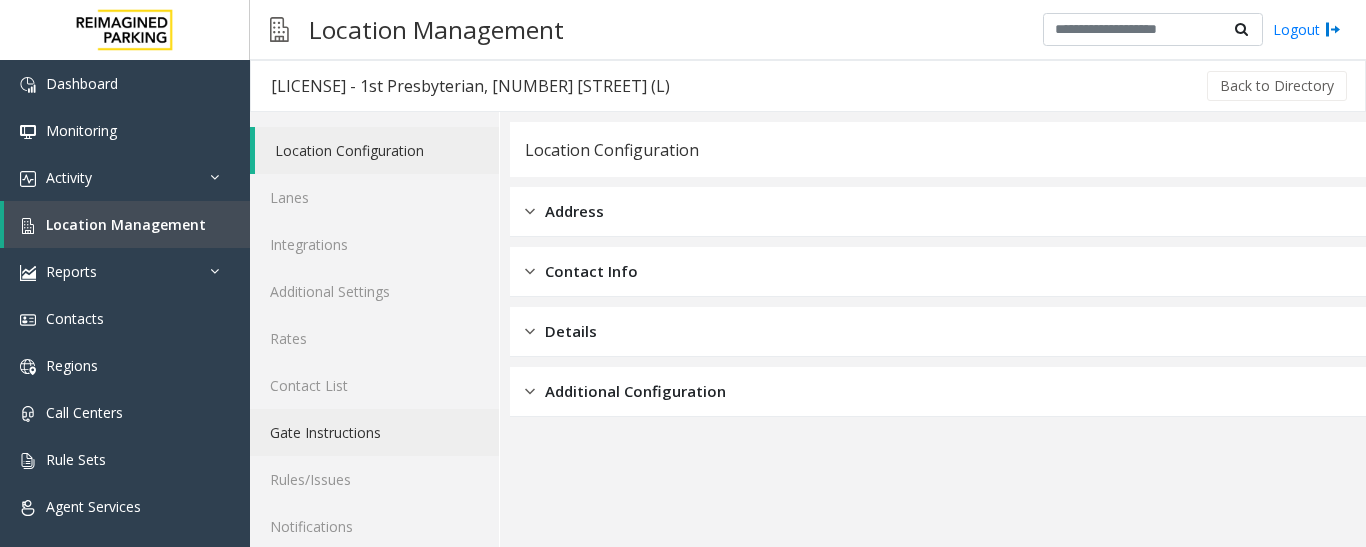scroll, scrollTop: 112, scrollLeft: 0, axis: vertical 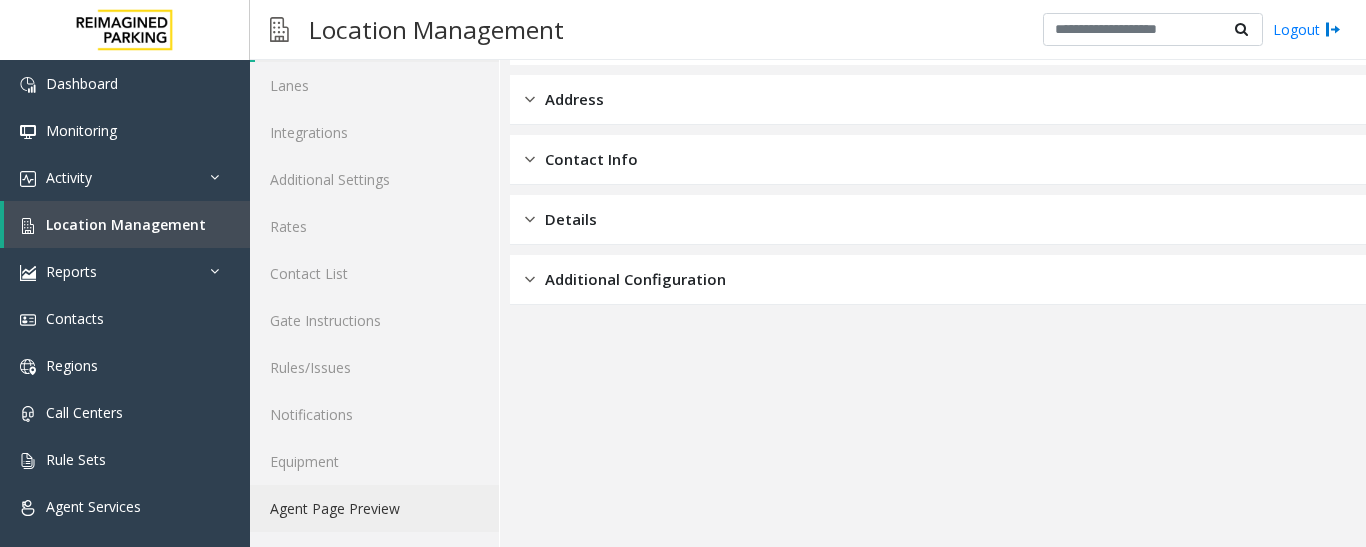 click on "Agent Page Preview" 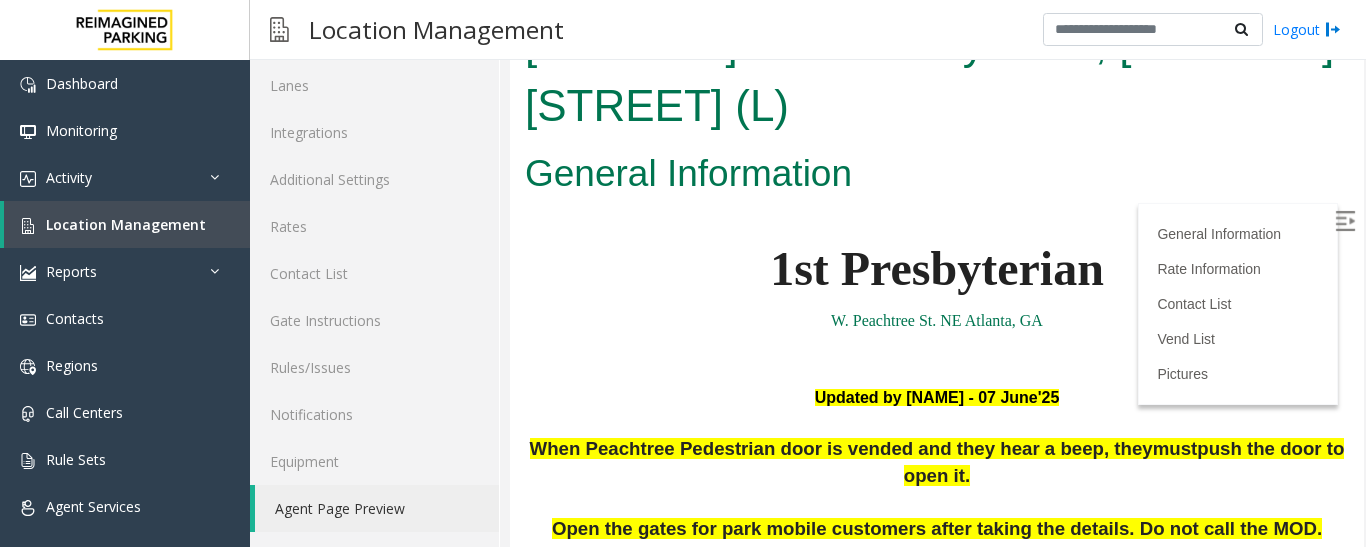 scroll, scrollTop: 0, scrollLeft: 0, axis: both 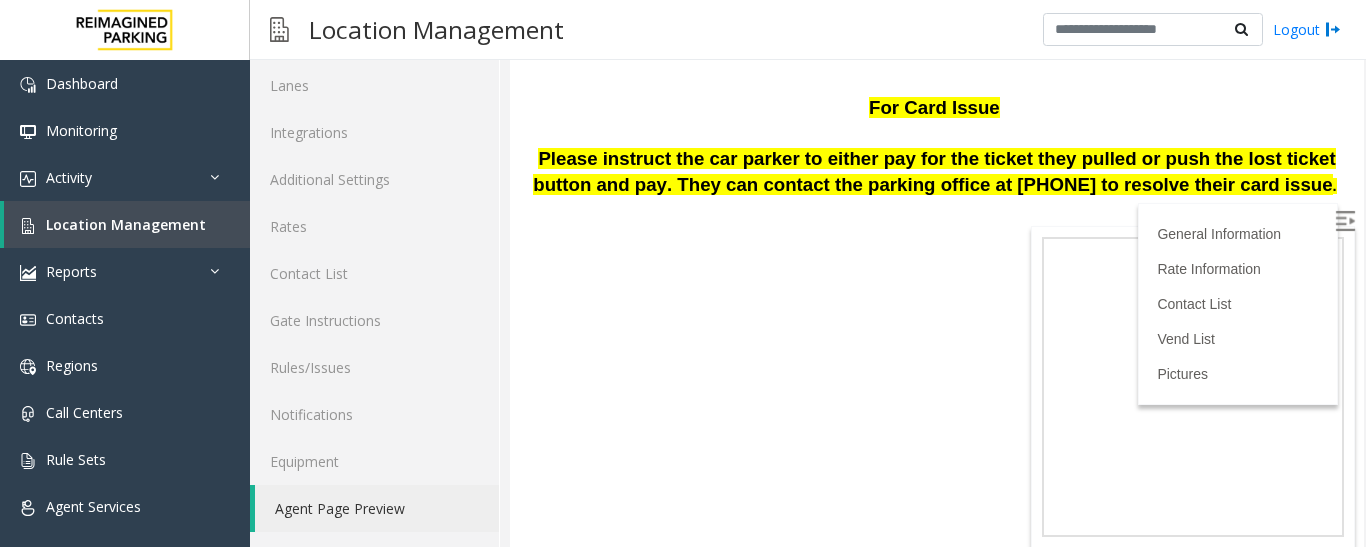 drag, startPoint x: 1341, startPoint y: 73, endPoint x: 1875, endPoint y: 467, distance: 663.62036 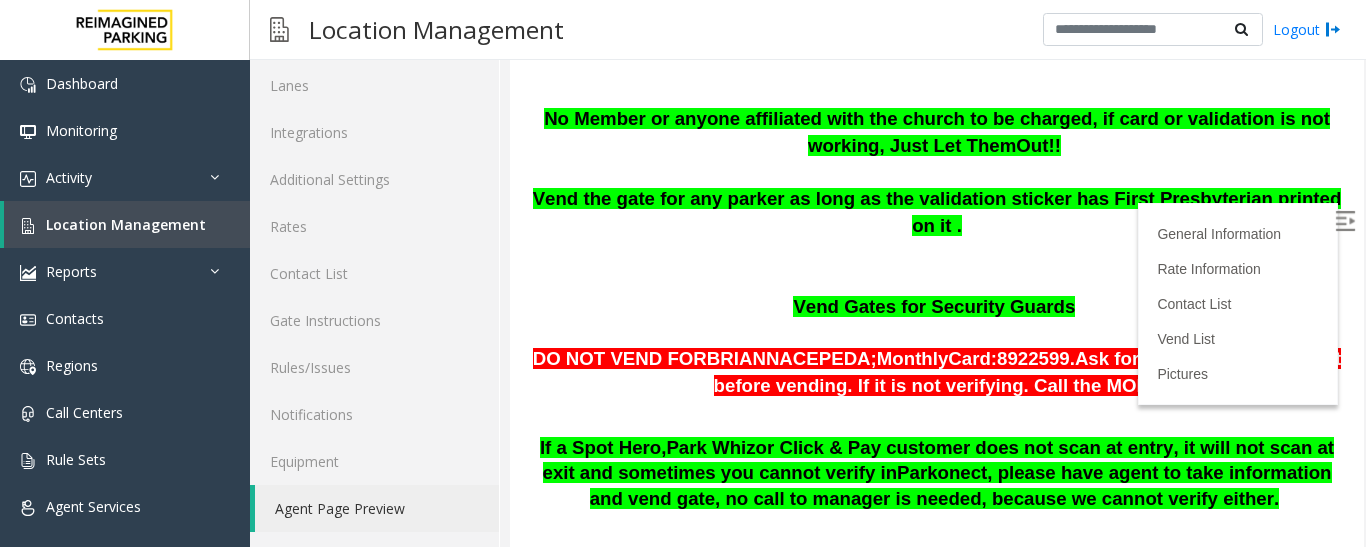 scroll, scrollTop: 6455, scrollLeft: 0, axis: vertical 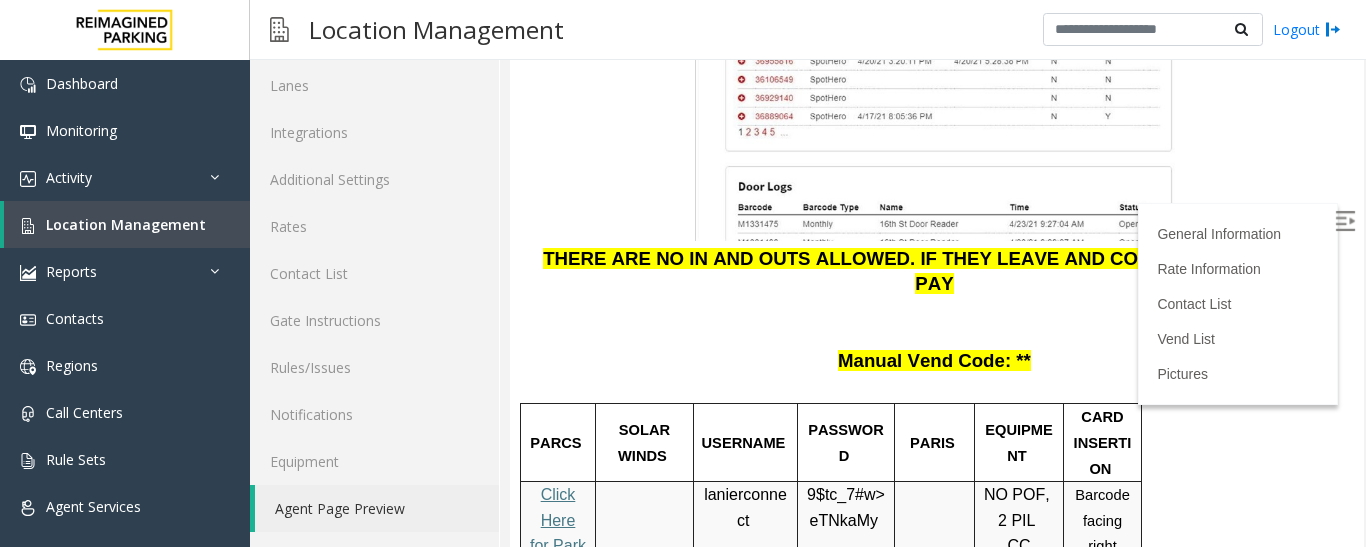 click on "Click Here for Parkonect Access" at bounding box center (558, 545) 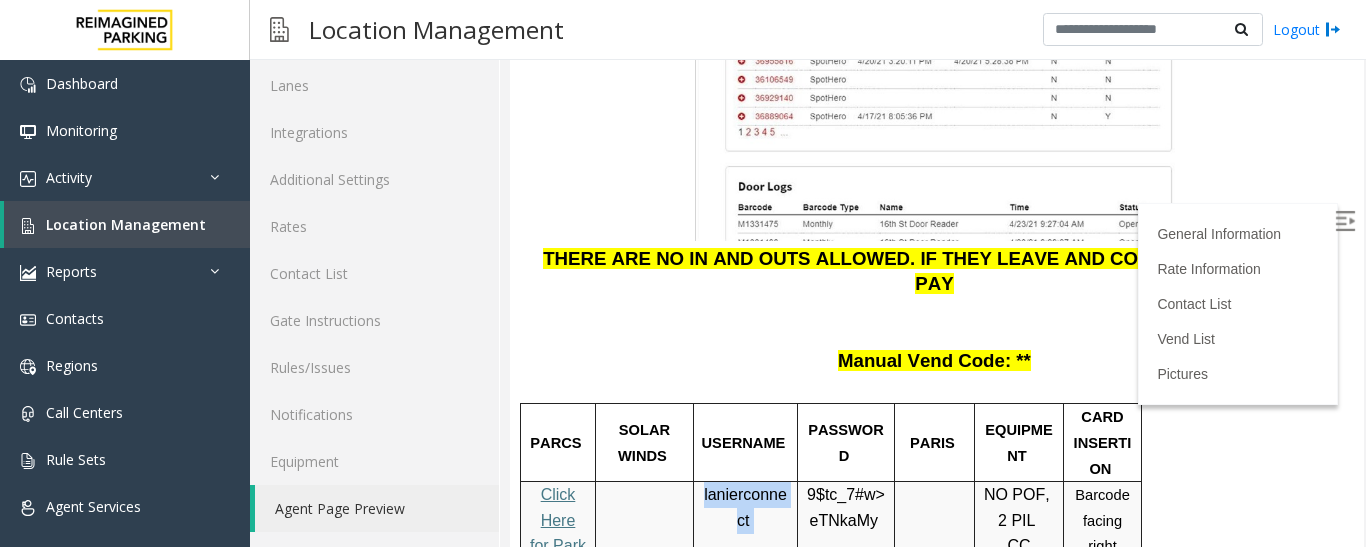 click on "lanierconnect" at bounding box center (745, 508) 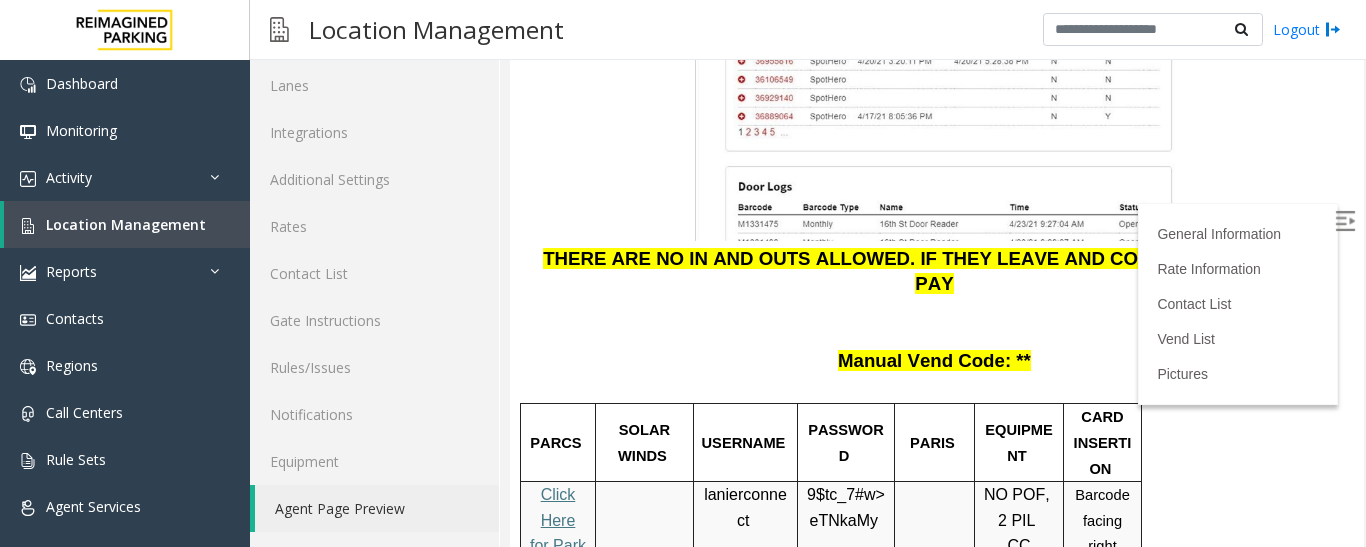 click on "eTNkaMy" at bounding box center [844, 521] 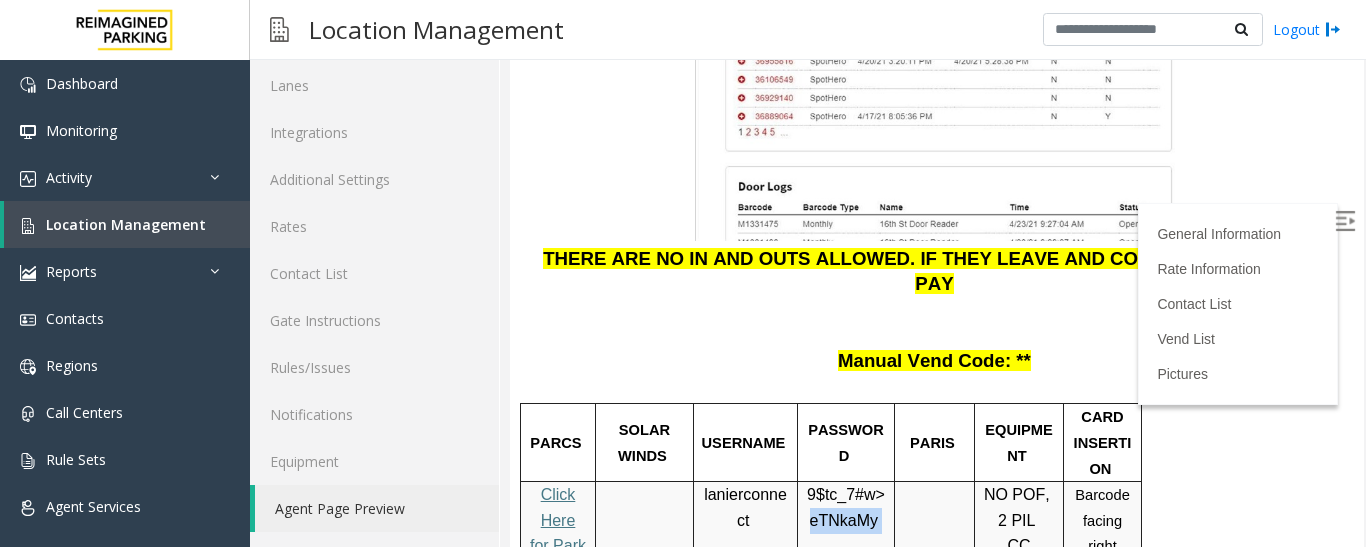 click on "eTNkaMy" at bounding box center (844, 521) 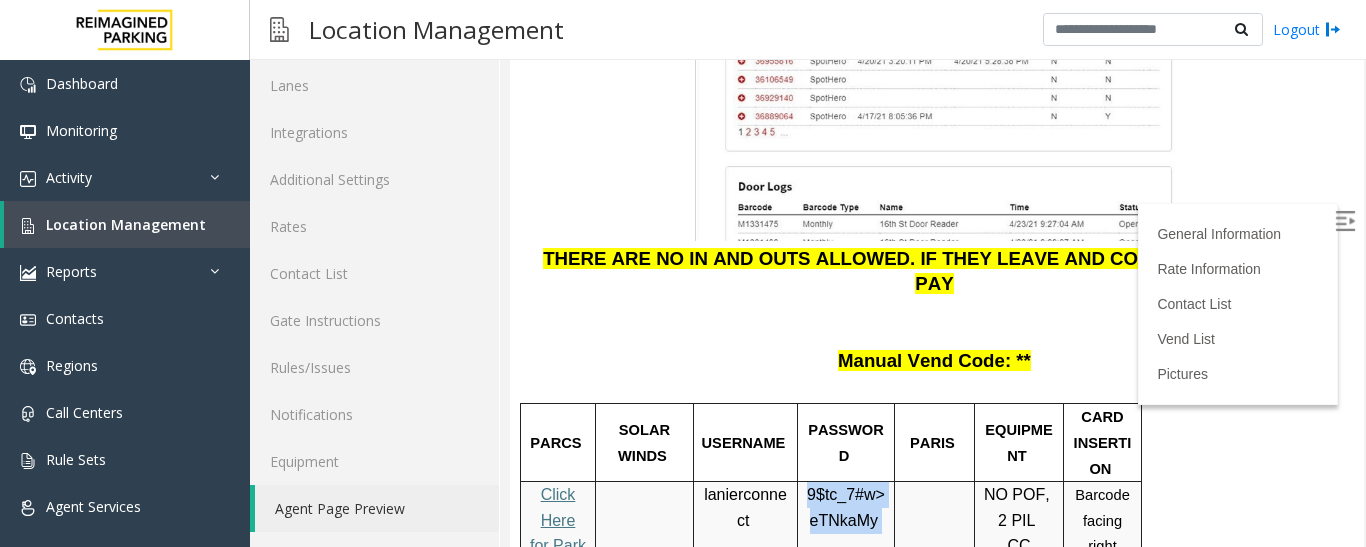 click on "eTNkaMy" at bounding box center (844, 521) 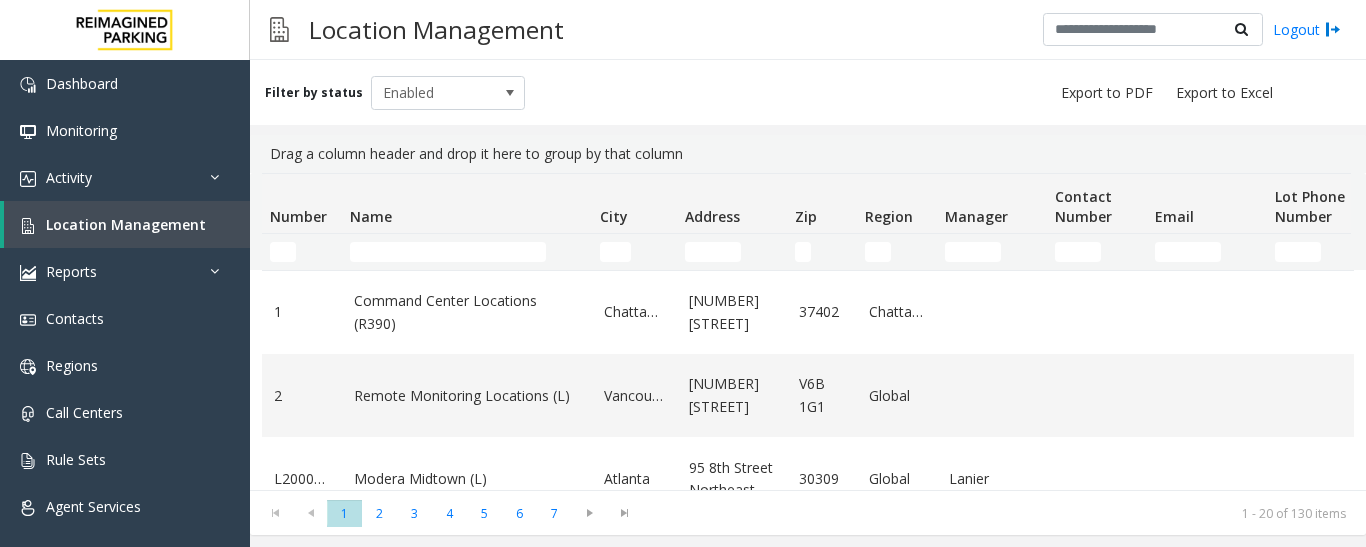 scroll, scrollTop: 0, scrollLeft: 0, axis: both 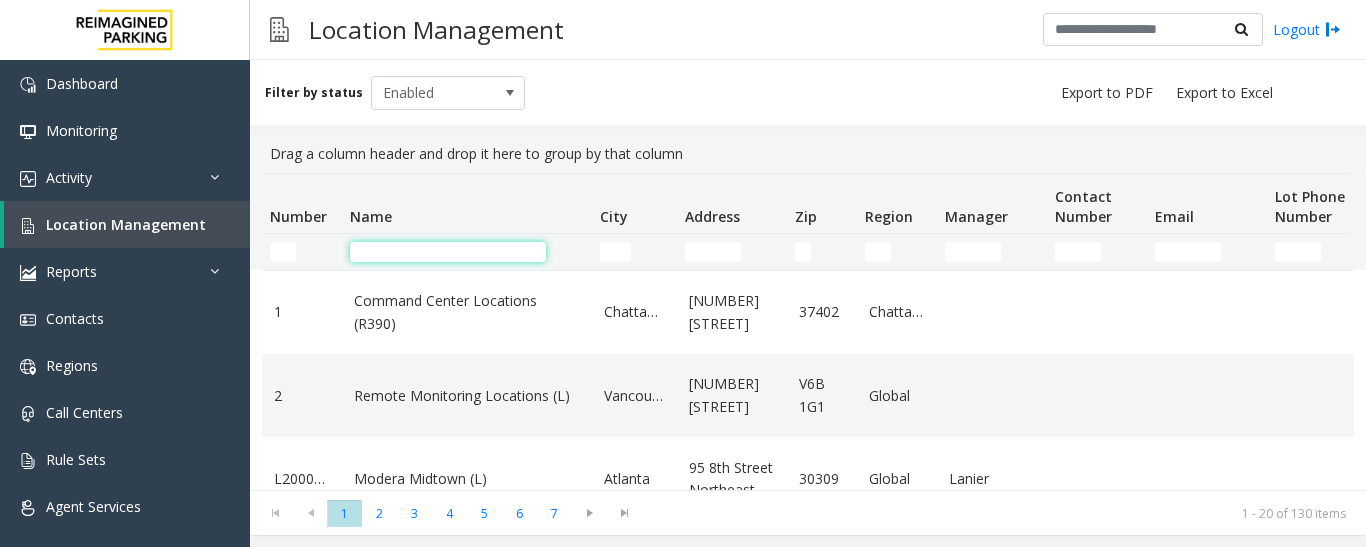 click 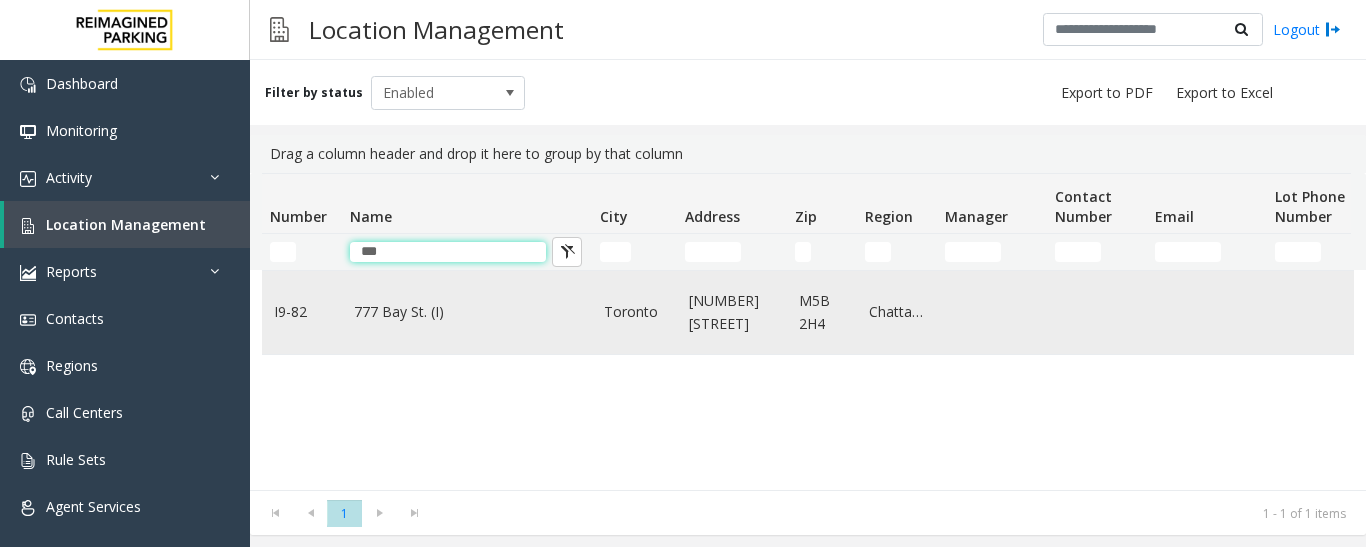 type on "***" 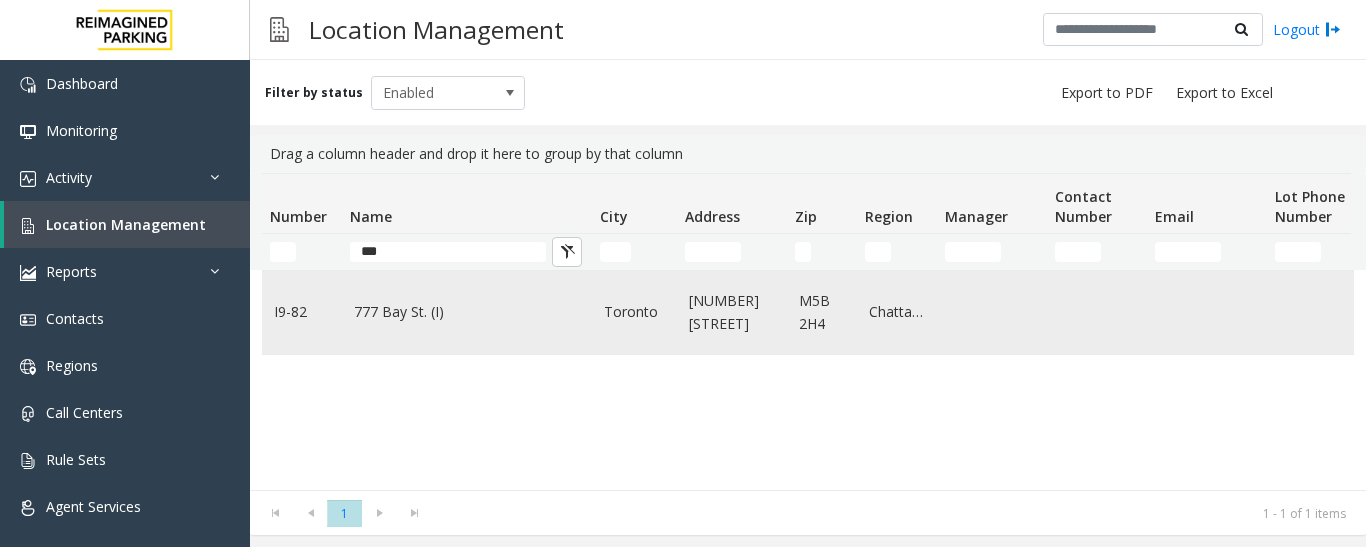 click on "777 Bay St. (I)" 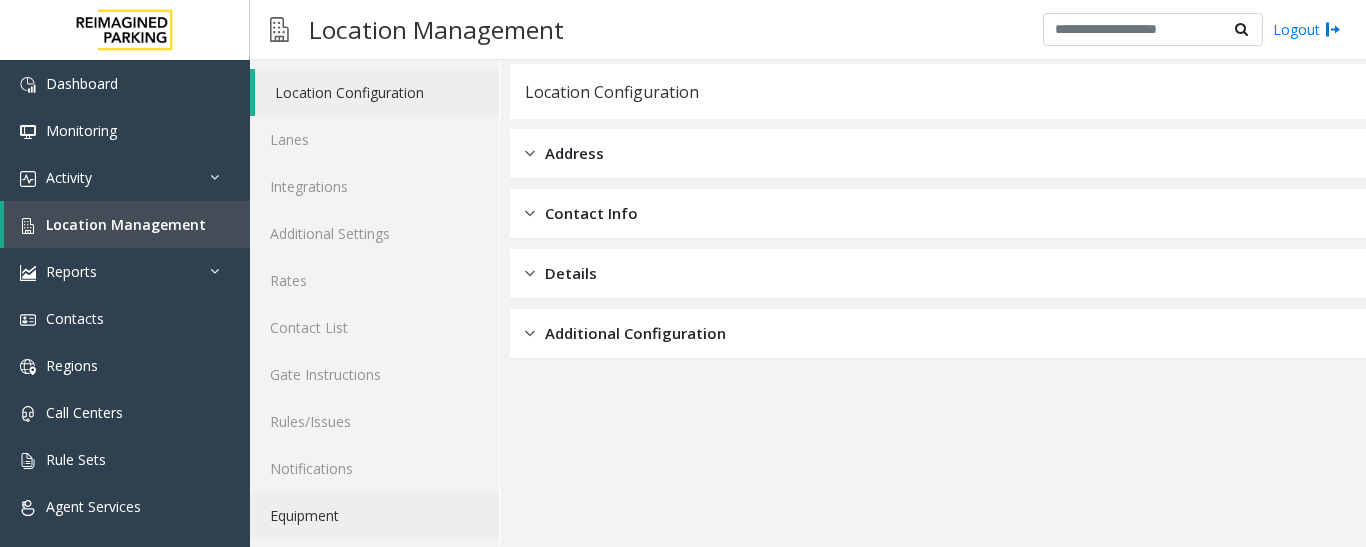 scroll, scrollTop: 112, scrollLeft: 0, axis: vertical 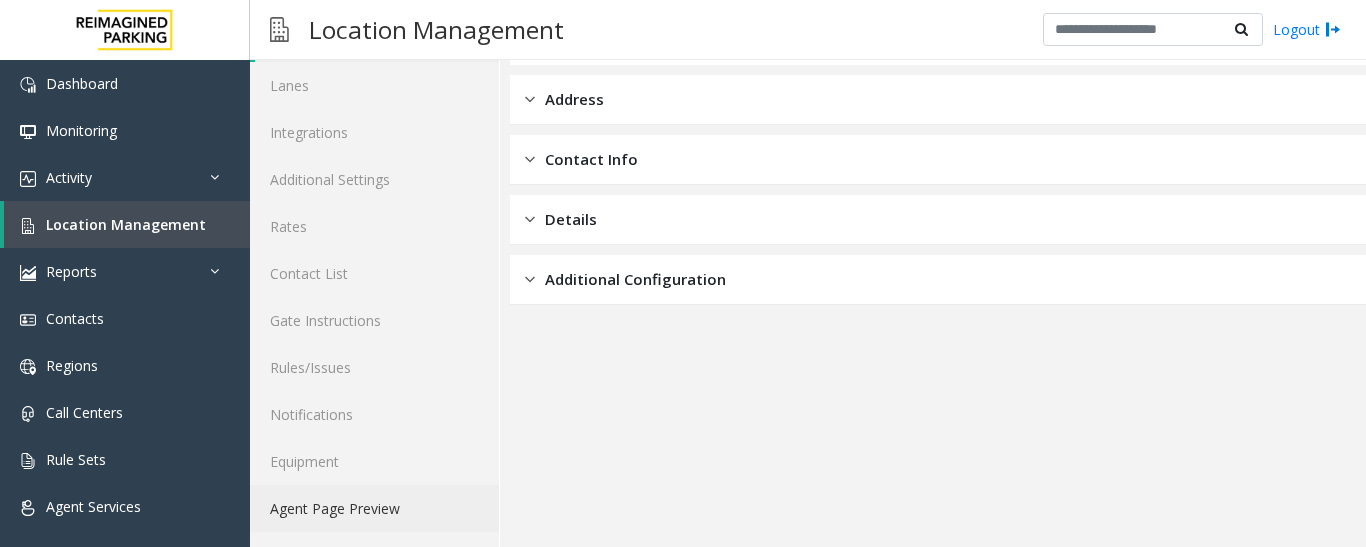 click on "Agent Page Preview" 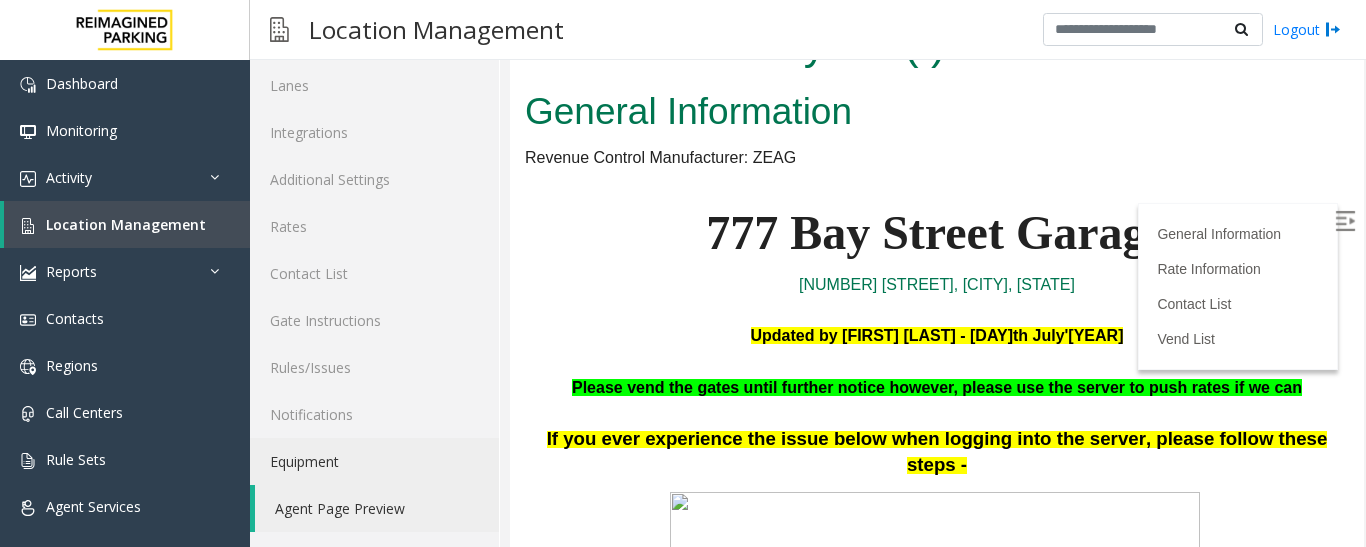 scroll, scrollTop: 0, scrollLeft: 0, axis: both 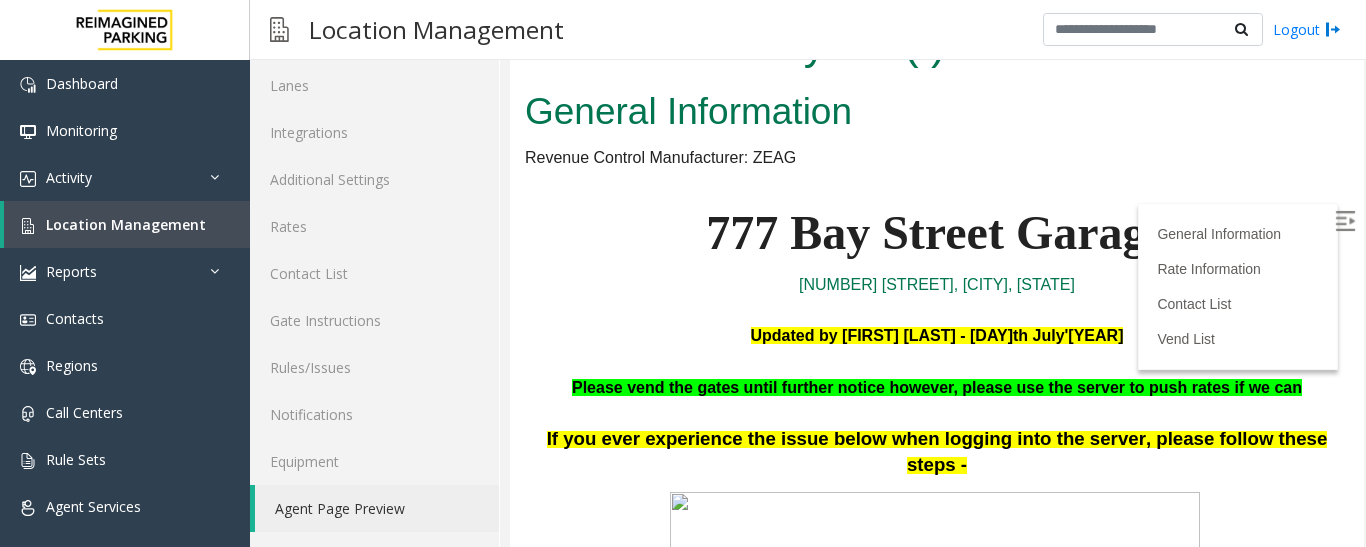 click at bounding box center [1345, 221] 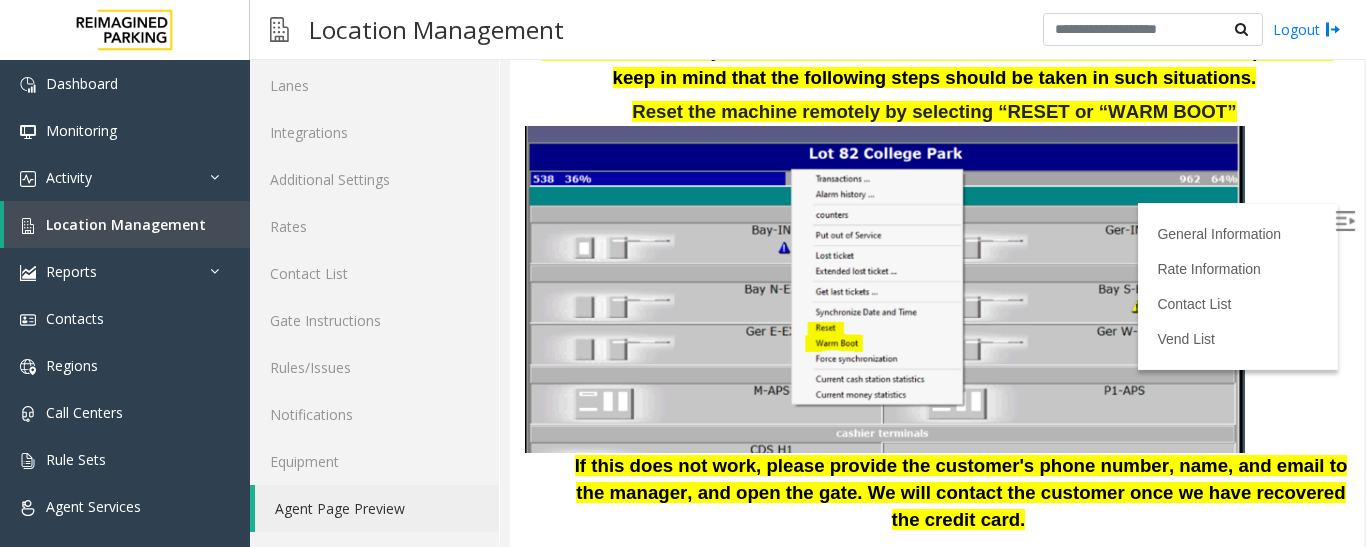 scroll, scrollTop: 2225, scrollLeft: 0, axis: vertical 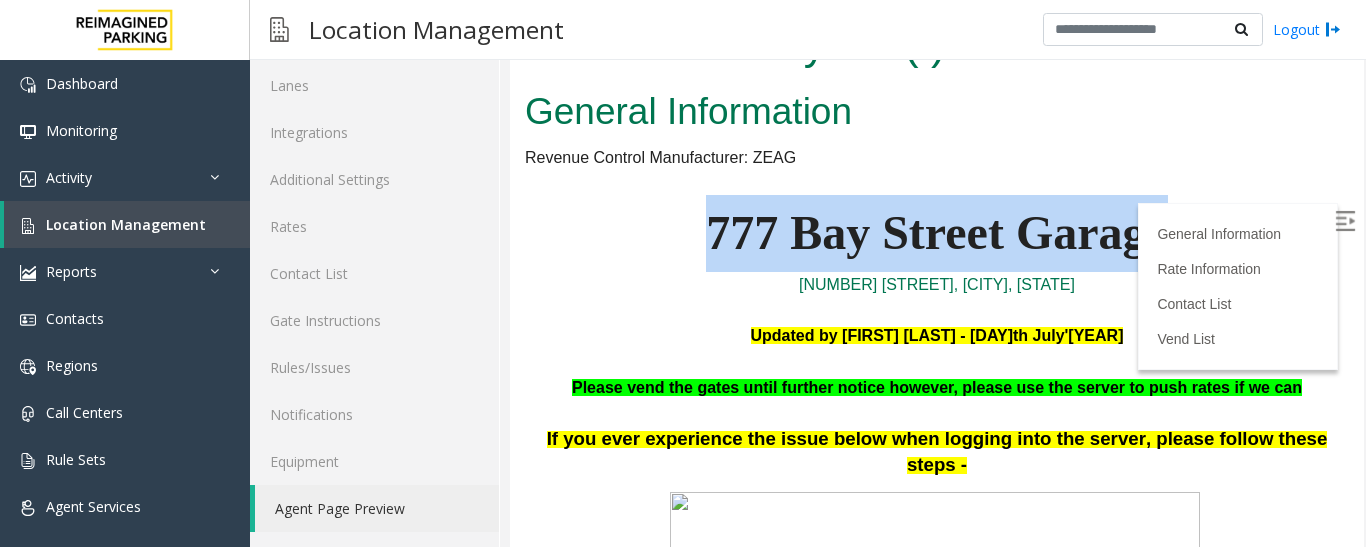 drag, startPoint x: 1181, startPoint y: 239, endPoint x: 545, endPoint y: 239, distance: 636 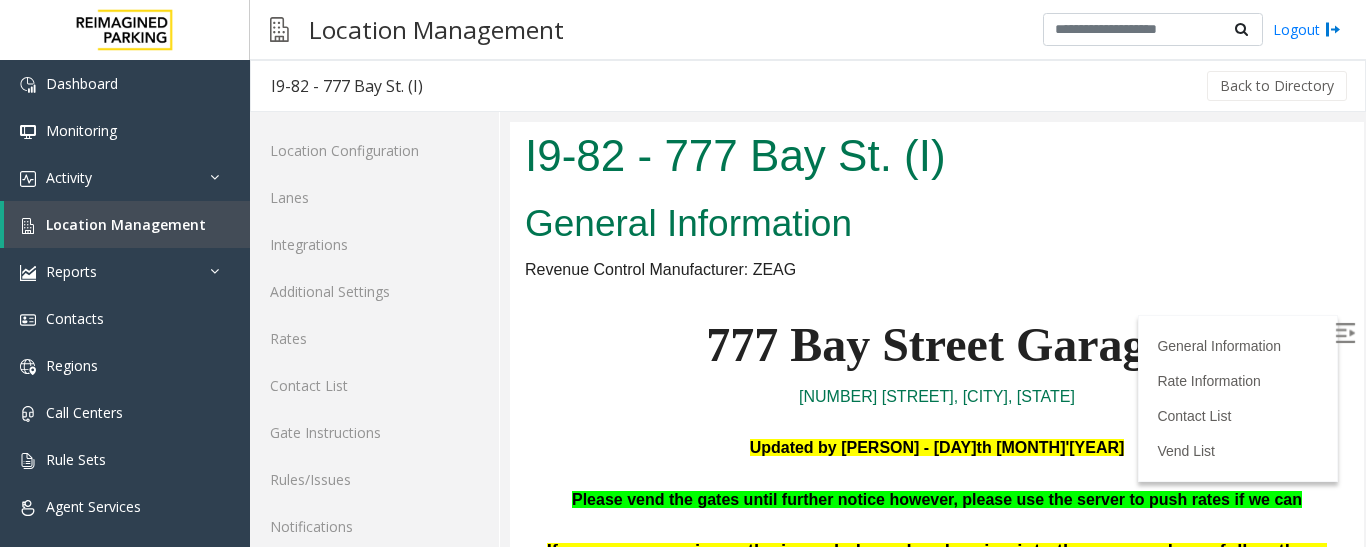 scroll, scrollTop: 0, scrollLeft: 0, axis: both 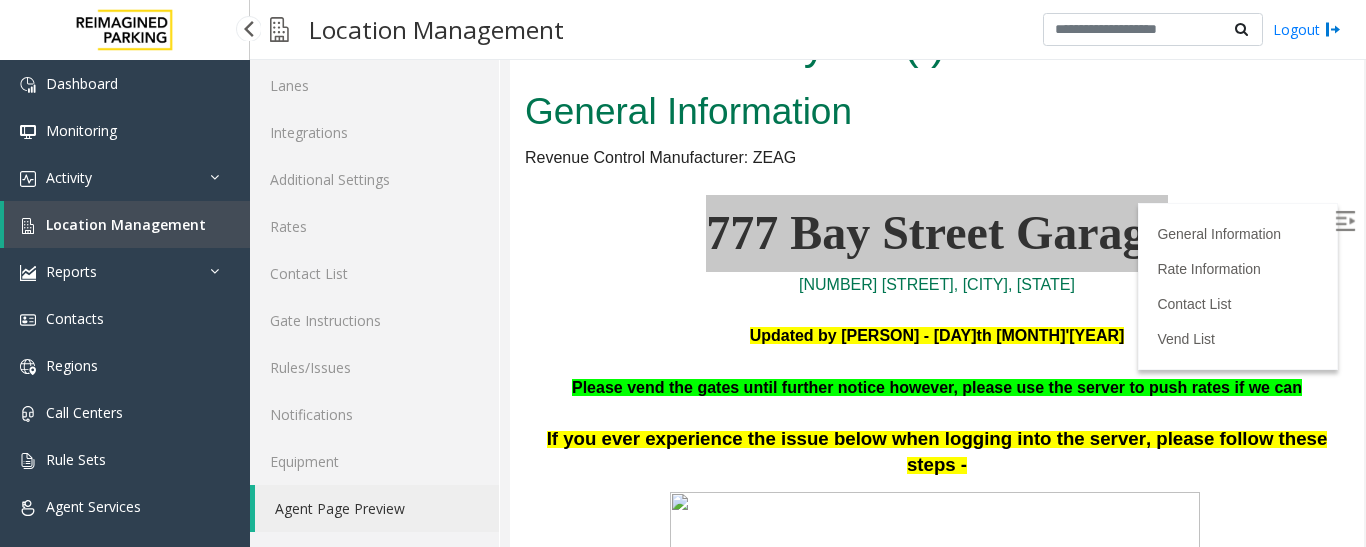 click on "Location Management" at bounding box center [126, 224] 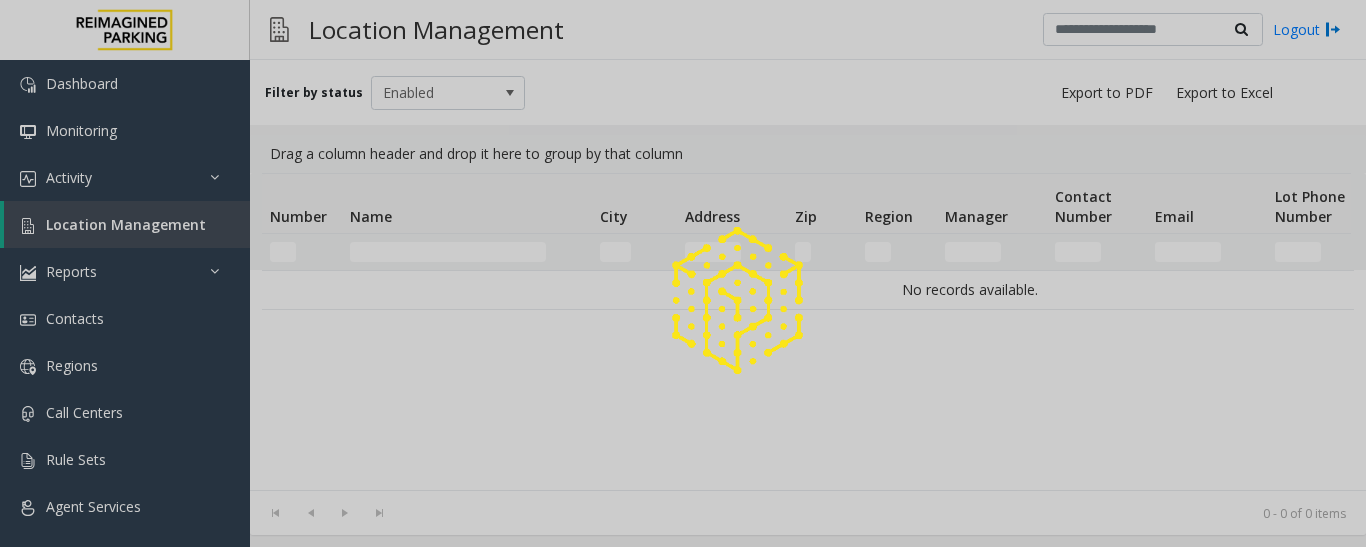 scroll, scrollTop: 0, scrollLeft: 0, axis: both 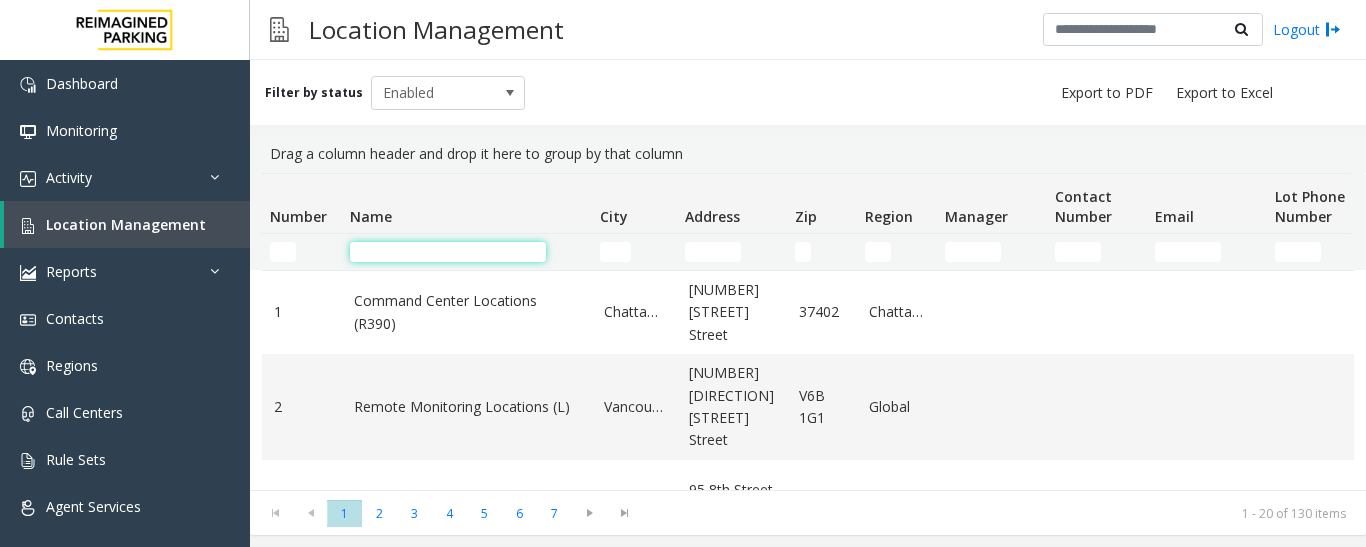 click 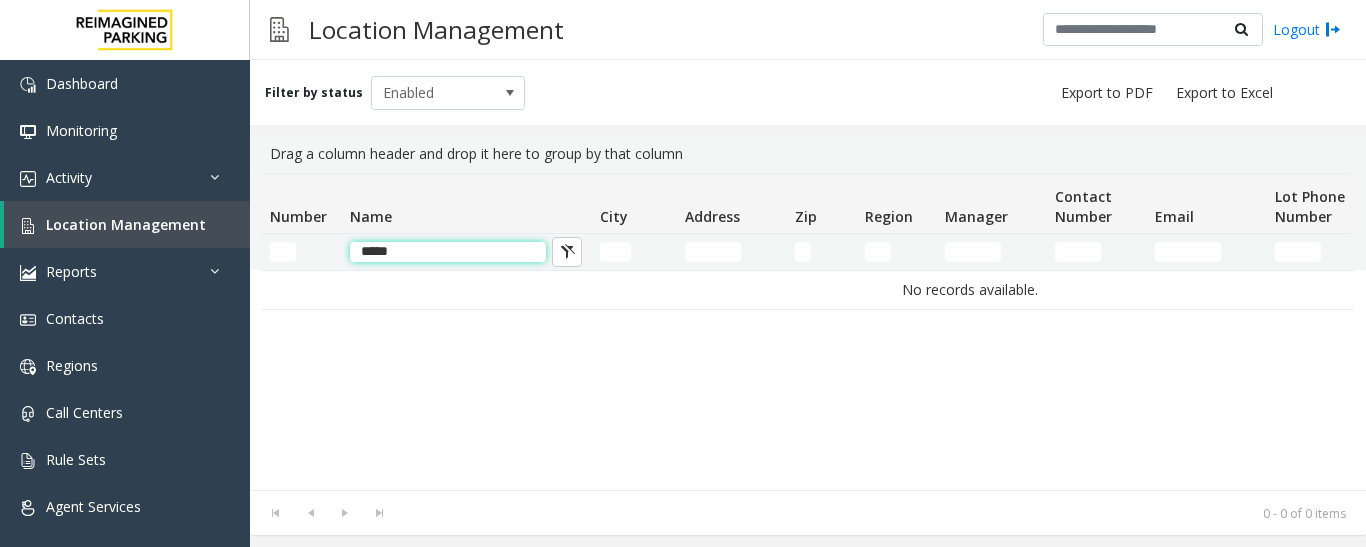 click on "*****" 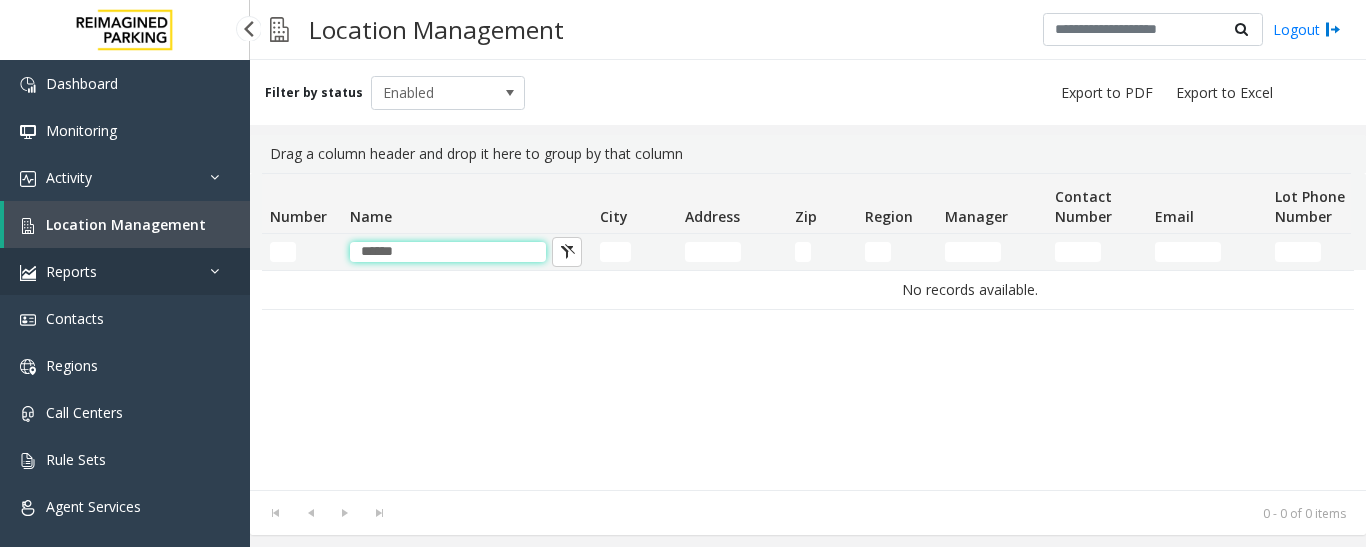 drag, startPoint x: 432, startPoint y: 251, endPoint x: 228, endPoint y: 251, distance: 204 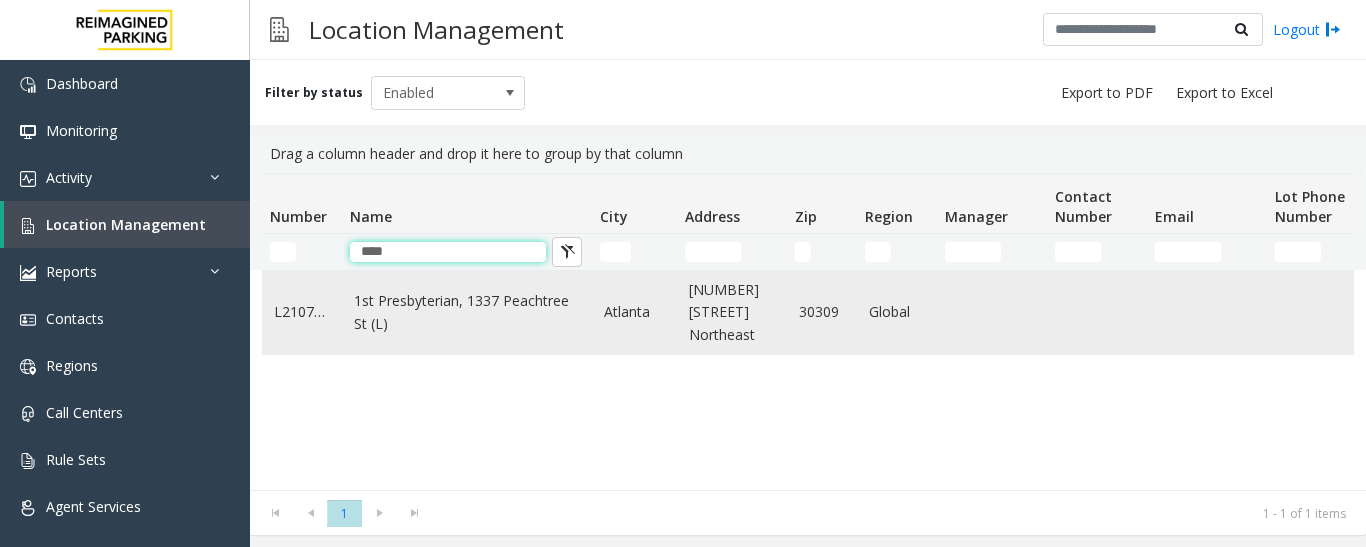 type on "****" 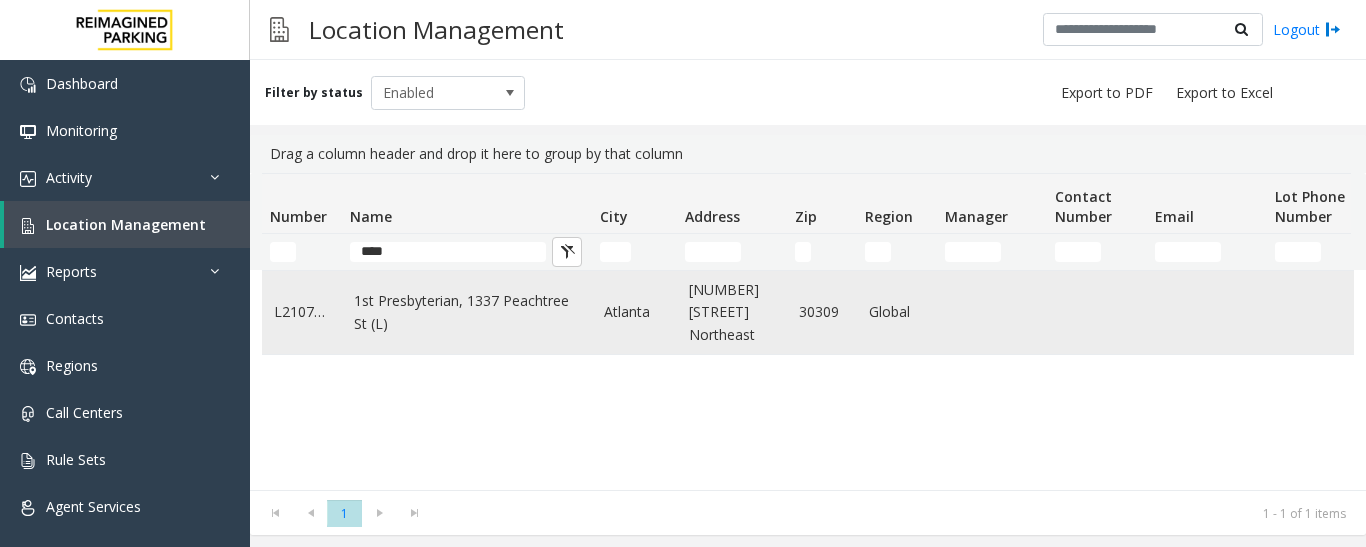 click on "1st Presbyterian, 1337 Peachtree St (L)" 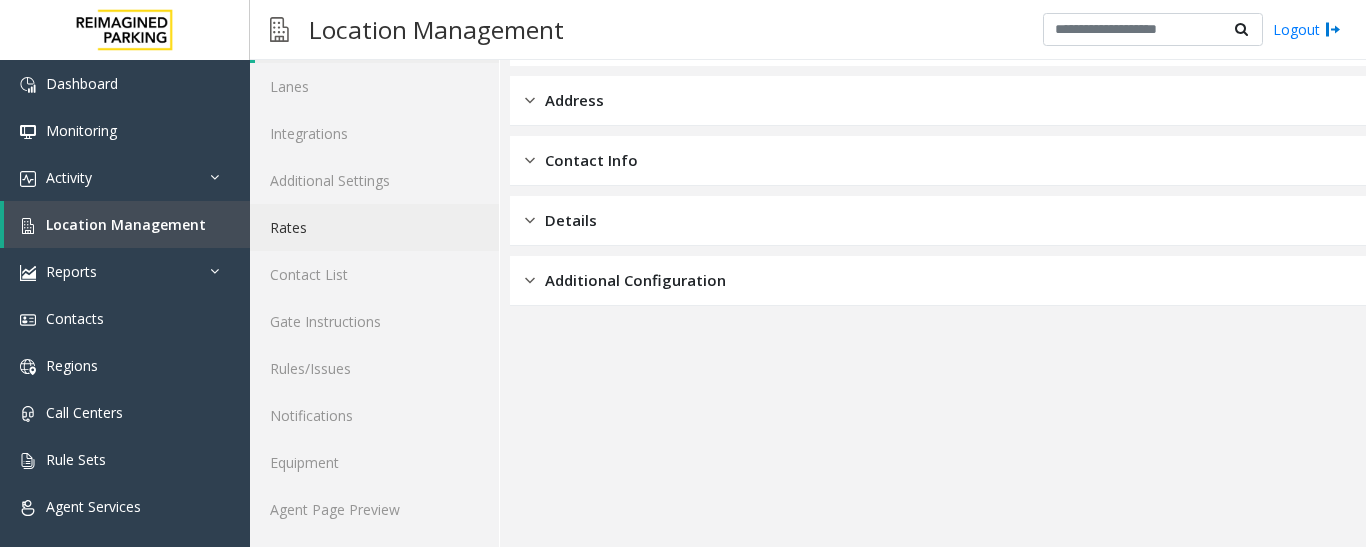 scroll, scrollTop: 112, scrollLeft: 0, axis: vertical 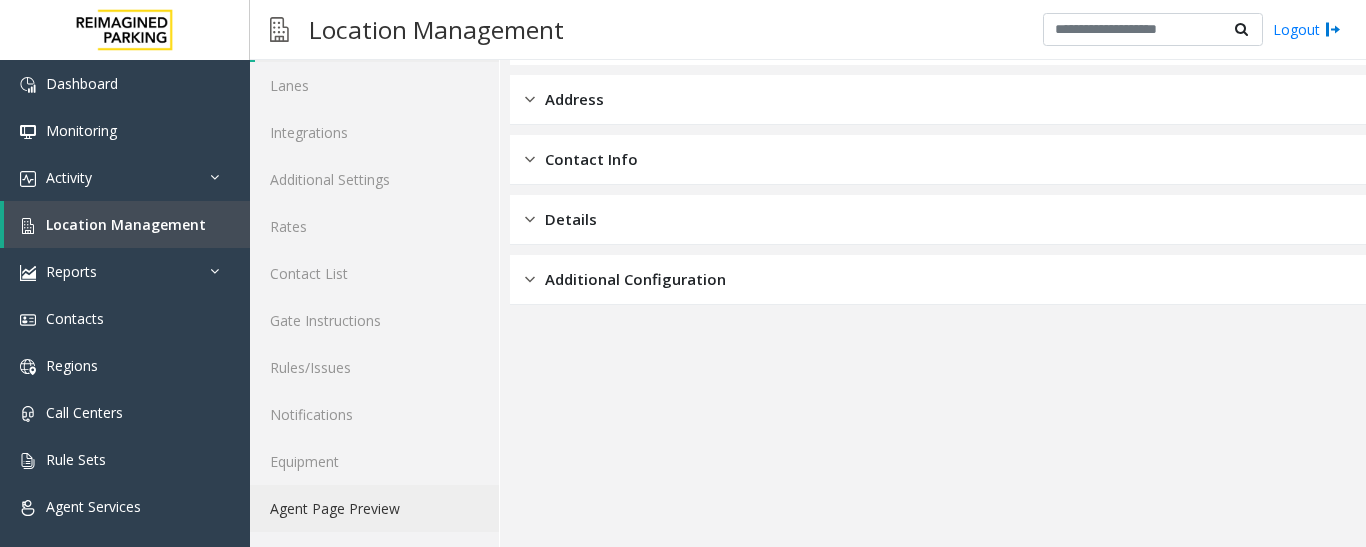 click on "Agent Page Preview" 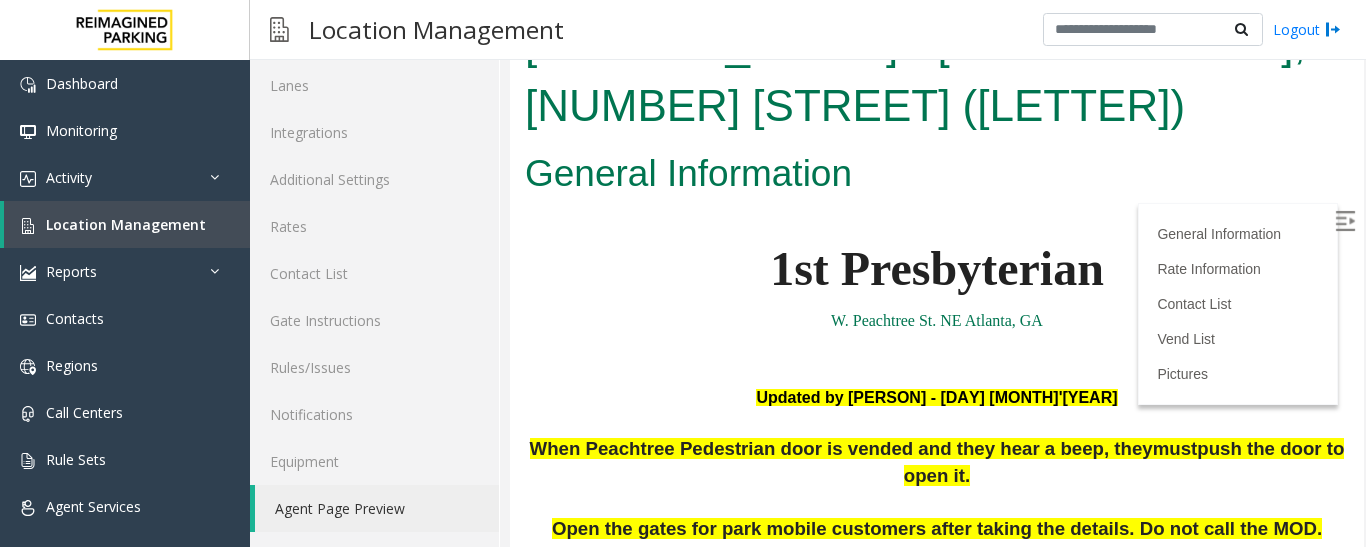 scroll, scrollTop: 0, scrollLeft: 0, axis: both 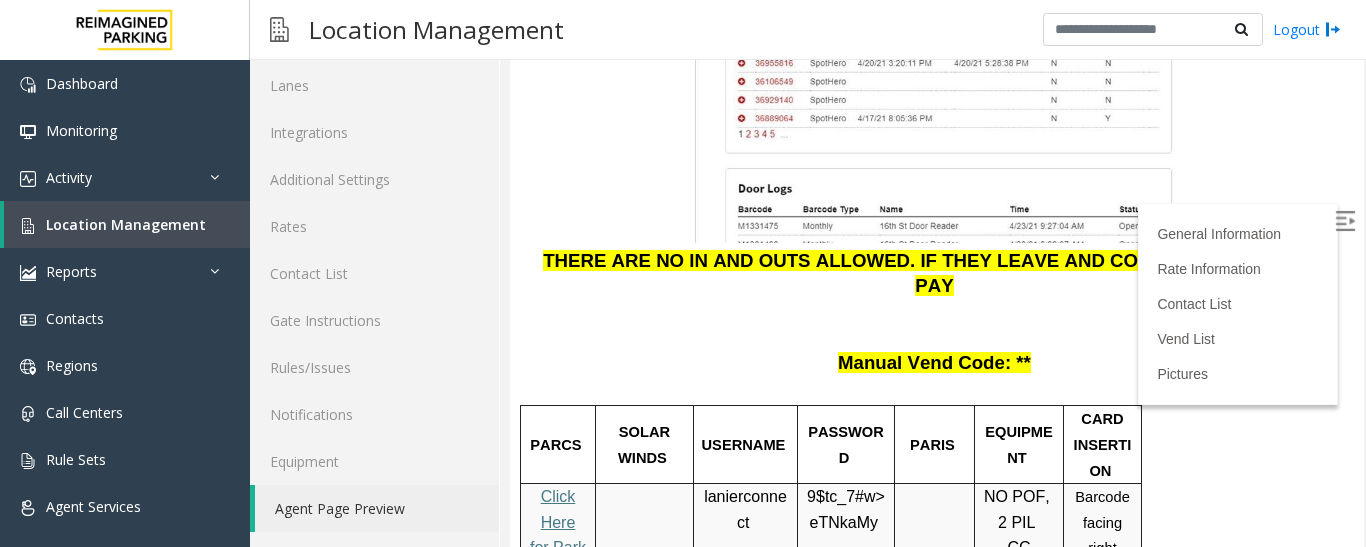 click on "Click Here for Parkonect Access" at bounding box center (558, 561) 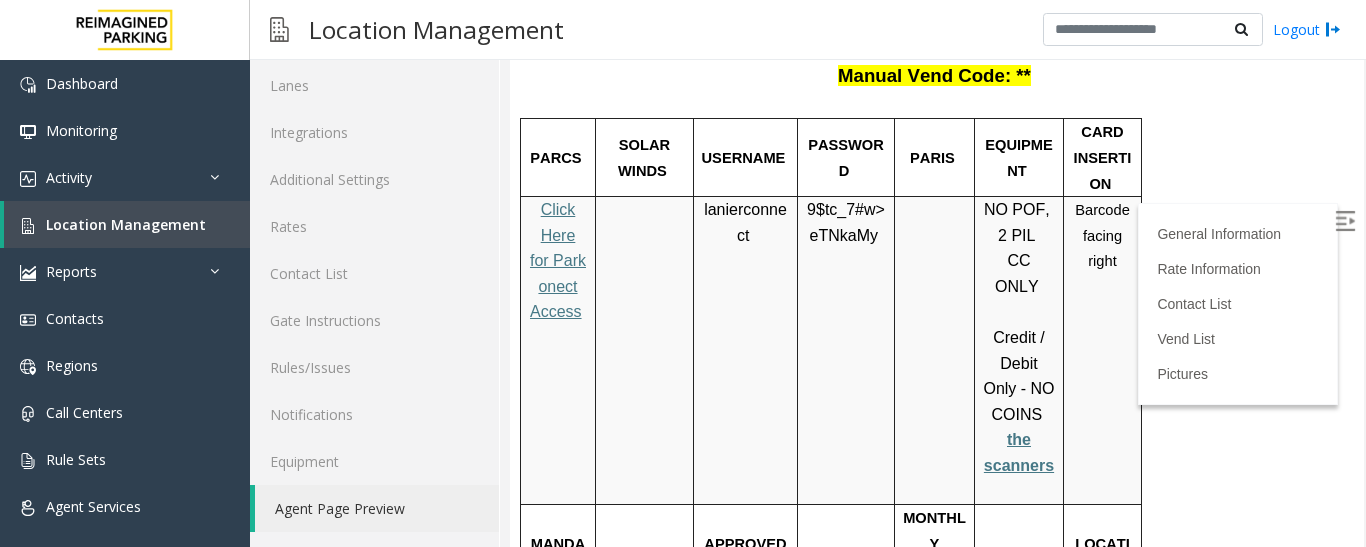 scroll, scrollTop: 2700, scrollLeft: 0, axis: vertical 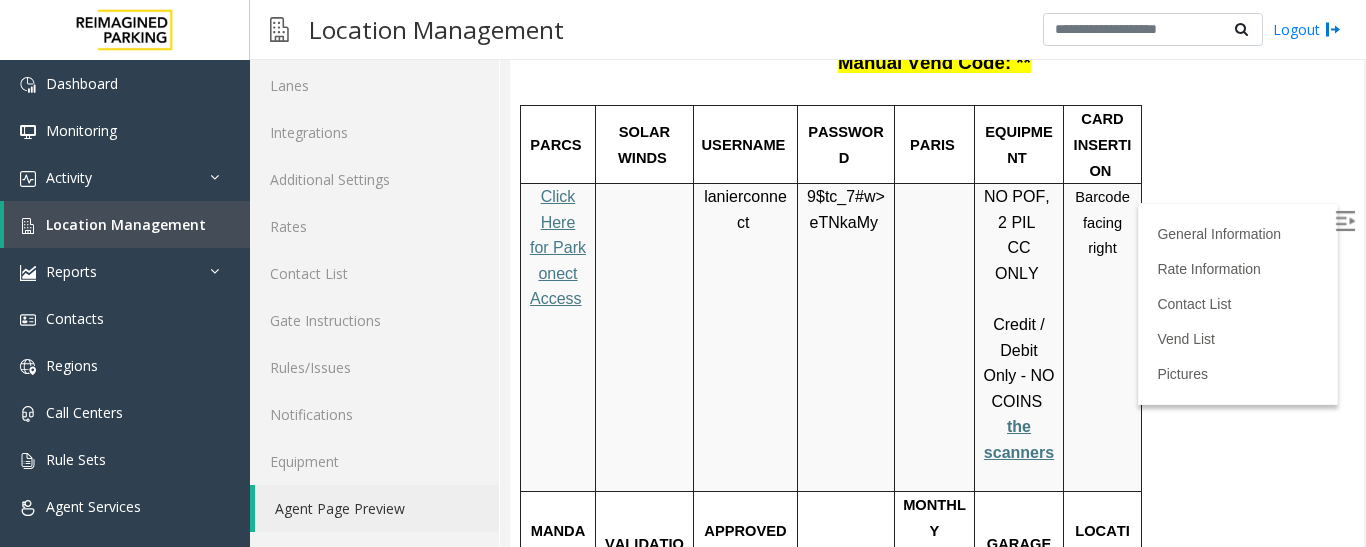 click on "Click Here for the local time" at bounding box center (1102, 684) 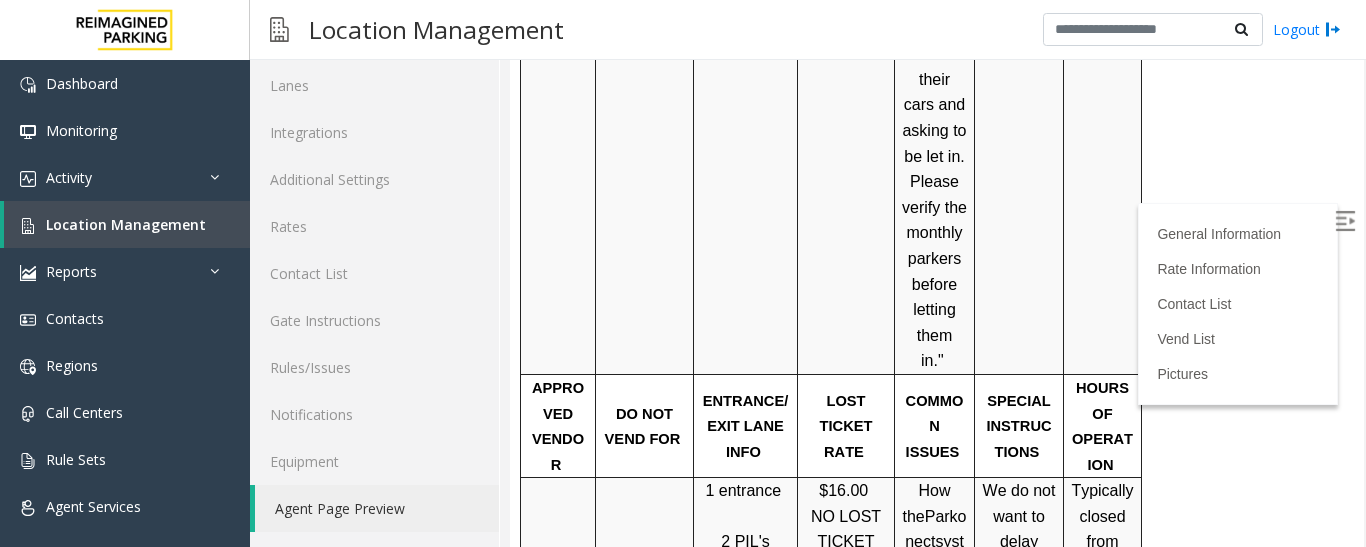 scroll, scrollTop: 6455, scrollLeft: 0, axis: vertical 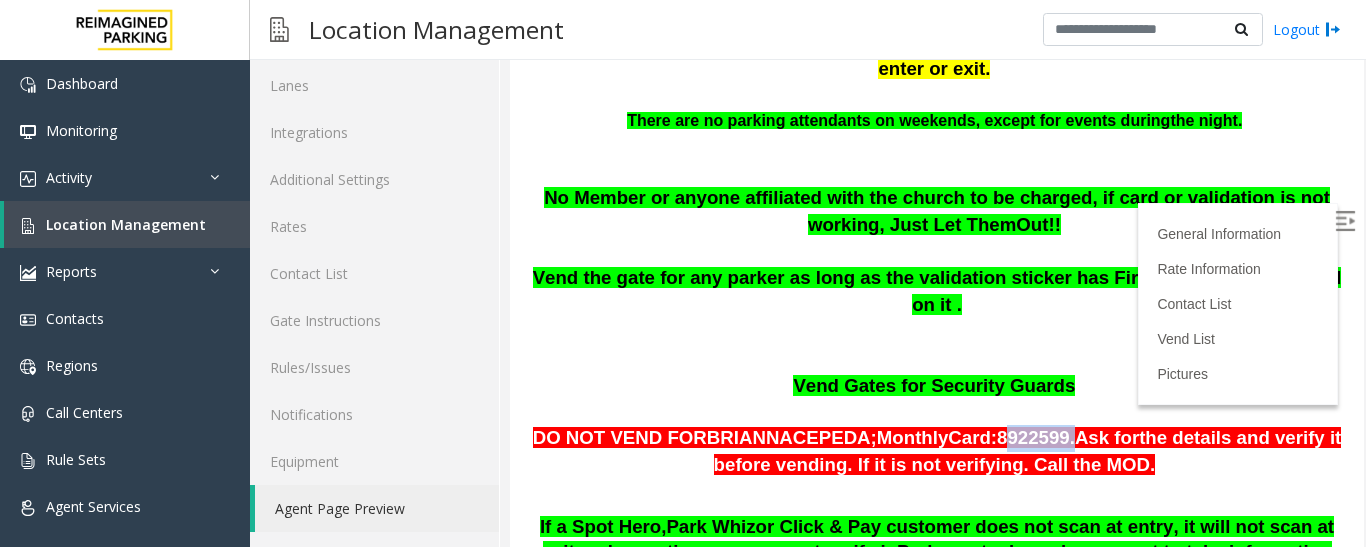 drag, startPoint x: 1012, startPoint y: 330, endPoint x: 949, endPoint y: 334, distance: 63.126858 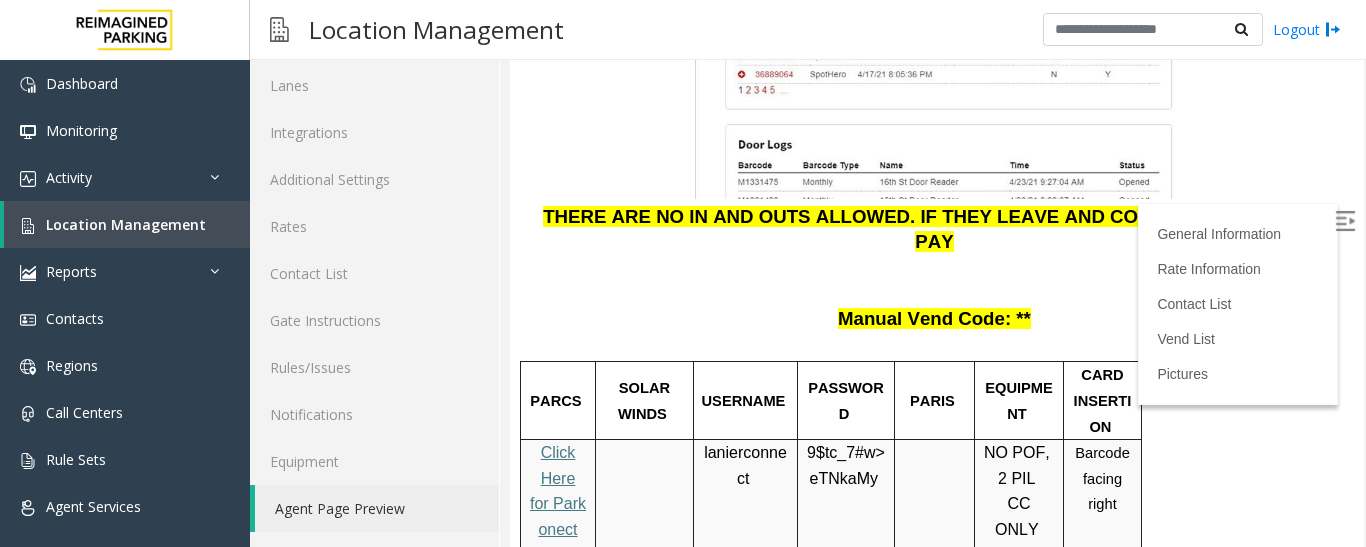 scroll, scrollTop: 2458, scrollLeft: 0, axis: vertical 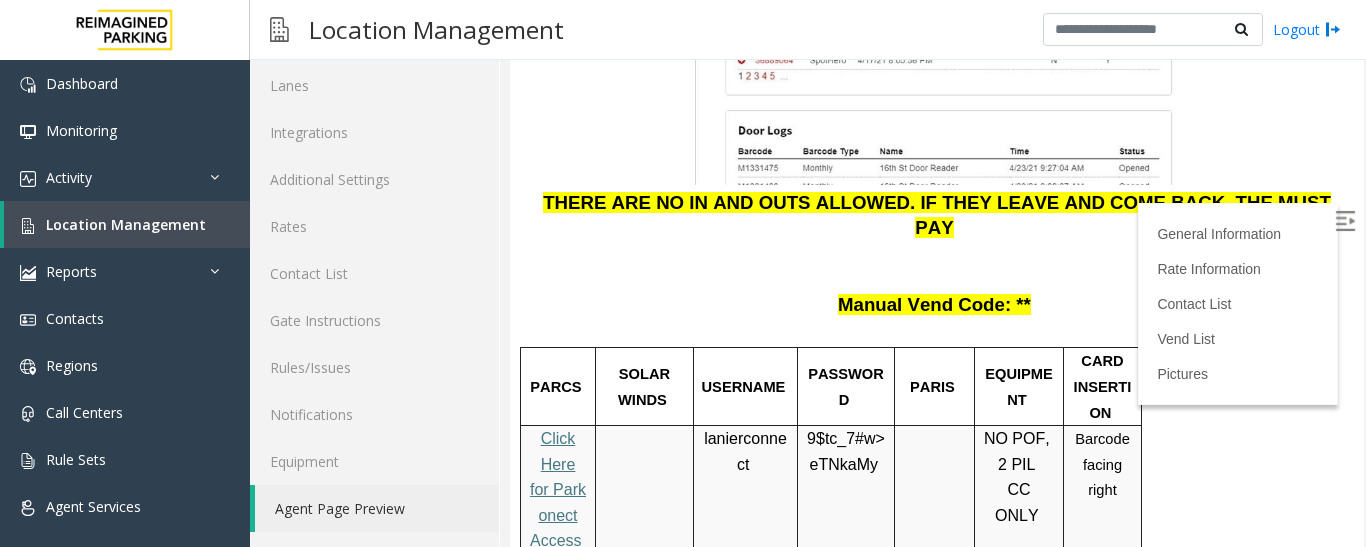 click on "Click Here for Parkonect Access" at bounding box center [558, 503] 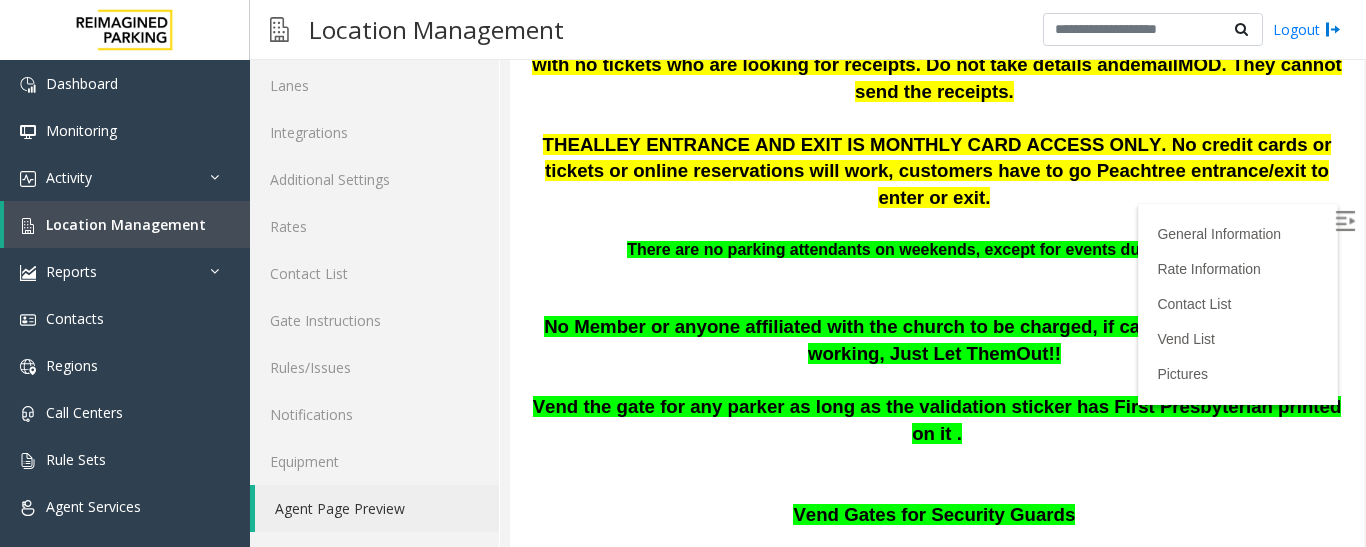 scroll, scrollTop: 739, scrollLeft: 0, axis: vertical 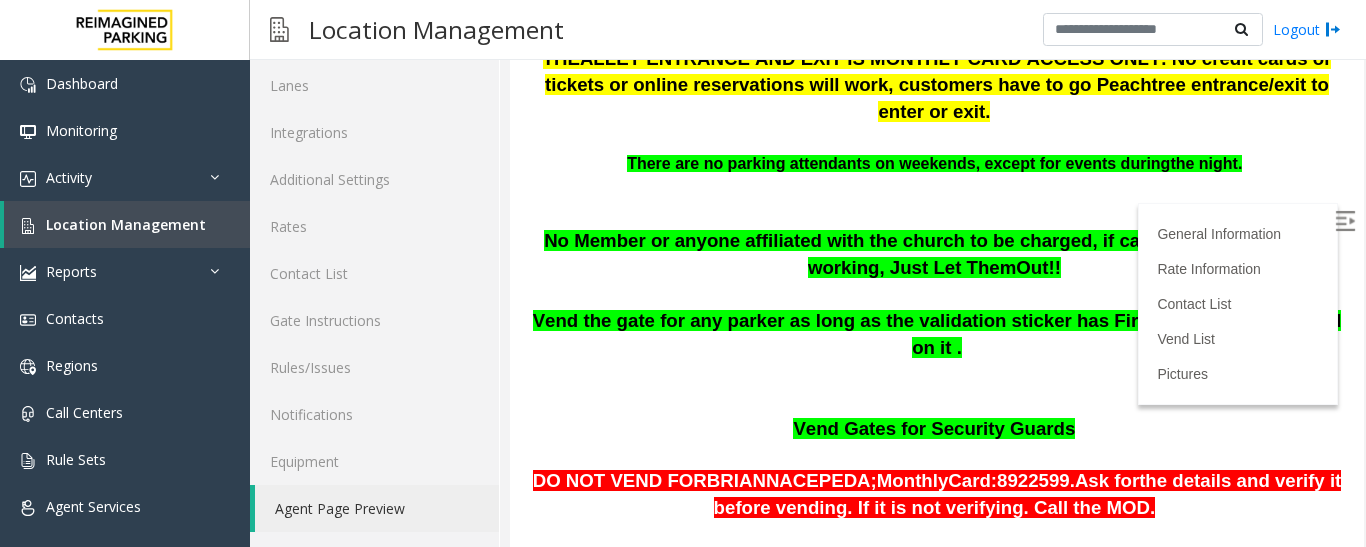 drag, startPoint x: 1338, startPoint y: 214, endPoint x: 1860, endPoint y: 104, distance: 533.4642 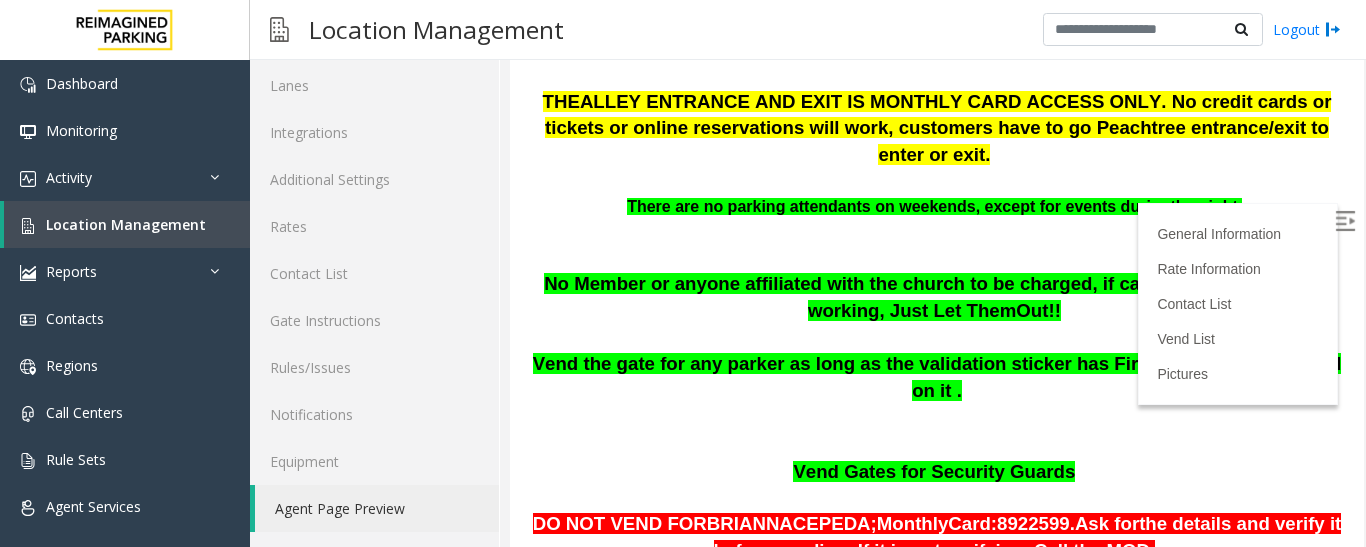 scroll, scrollTop: 725, scrollLeft: 0, axis: vertical 